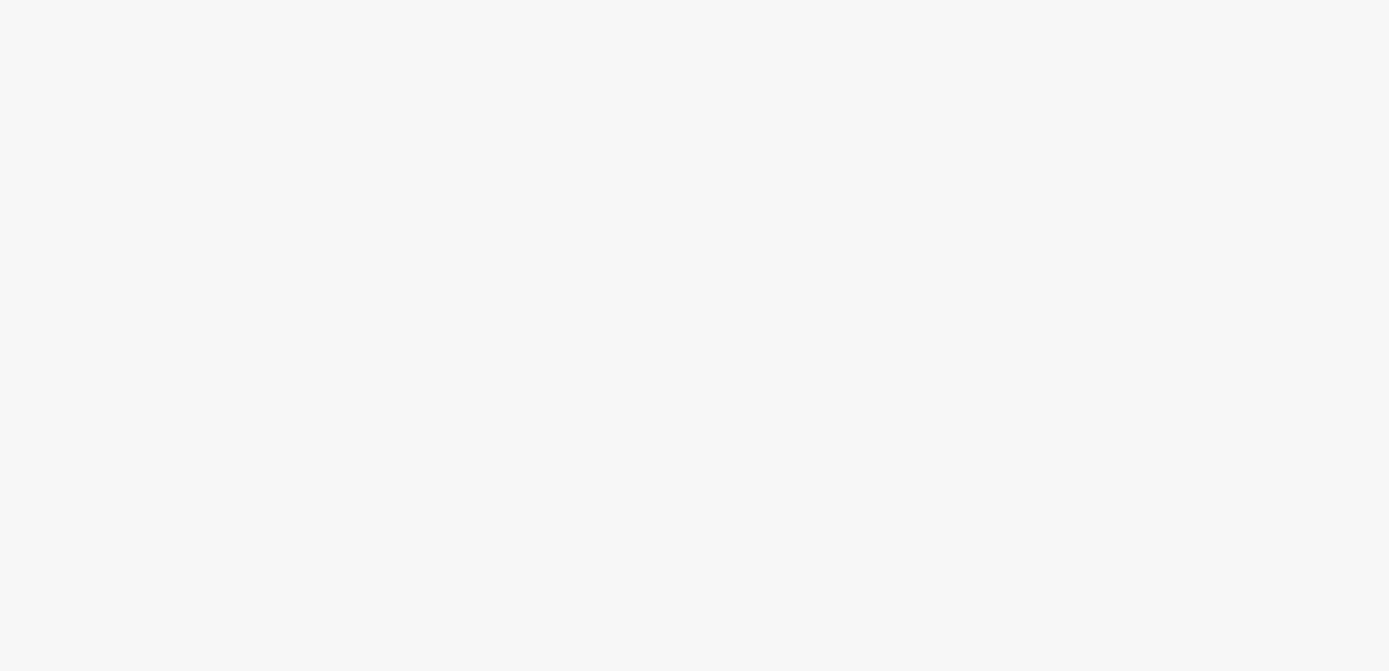 scroll, scrollTop: 0, scrollLeft: 0, axis: both 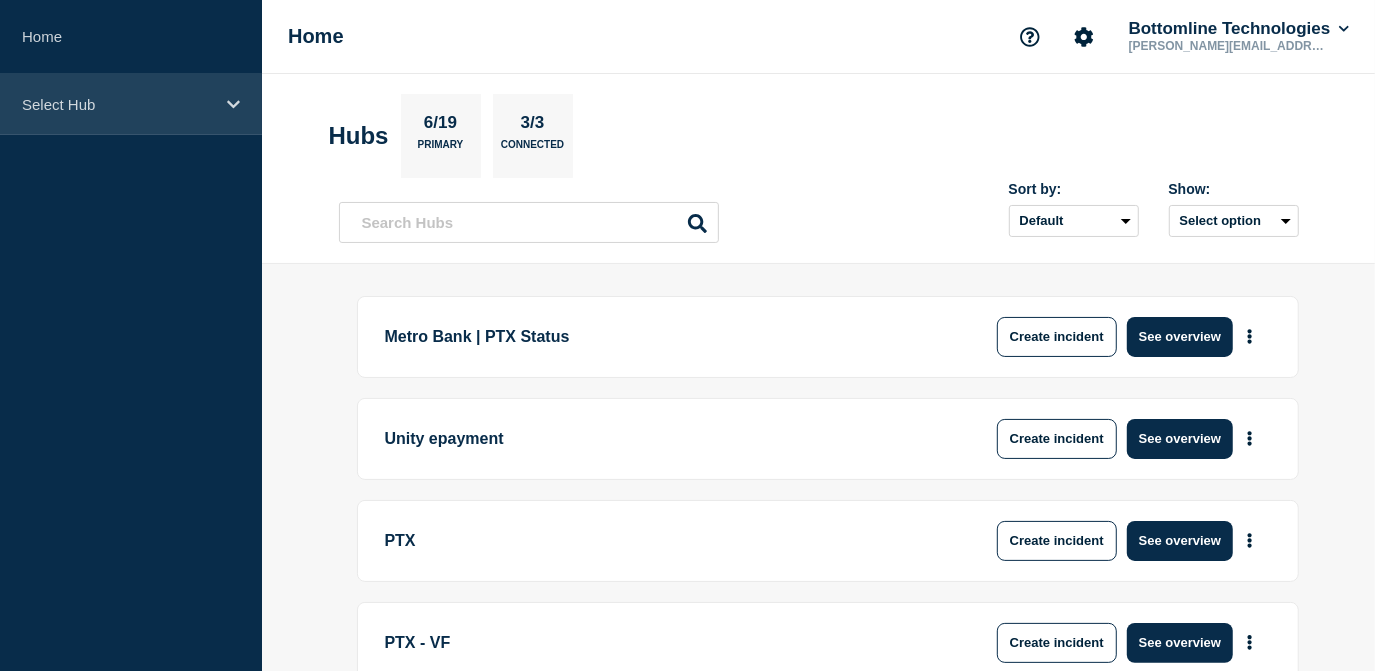 click on "Select Hub" at bounding box center [118, 104] 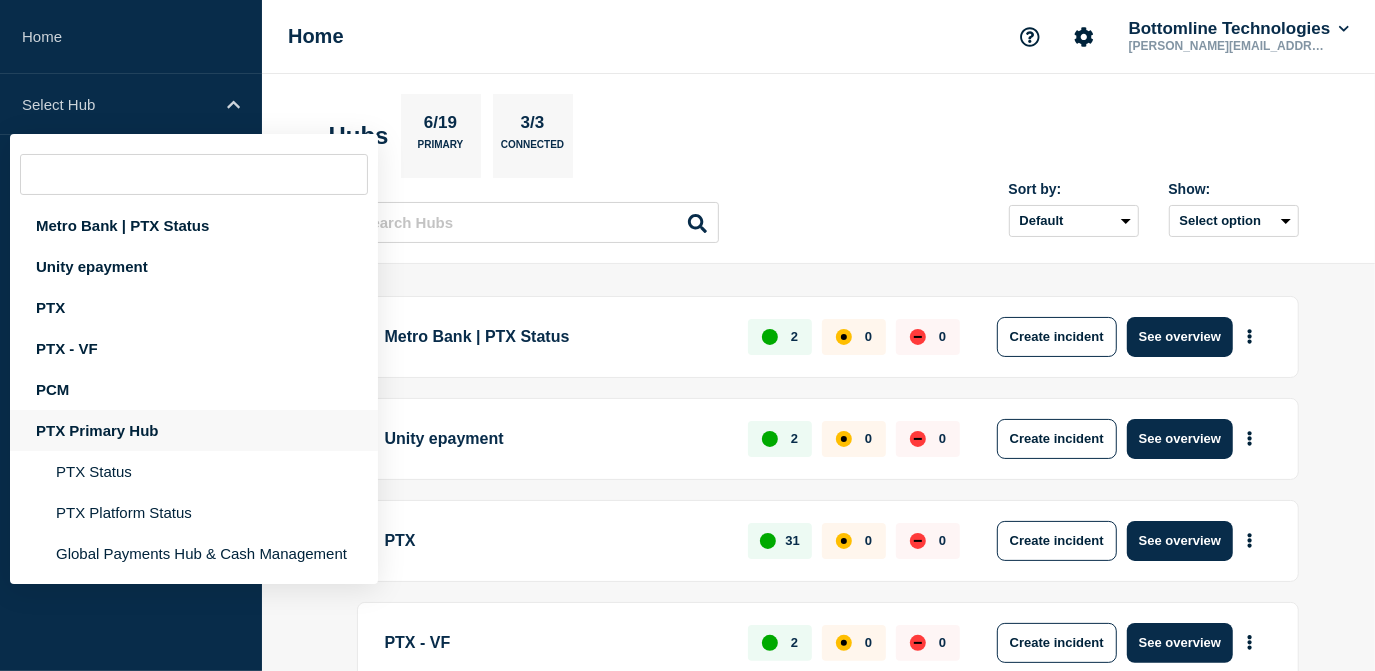 click on "PTX Primary Hub" at bounding box center [194, 430] 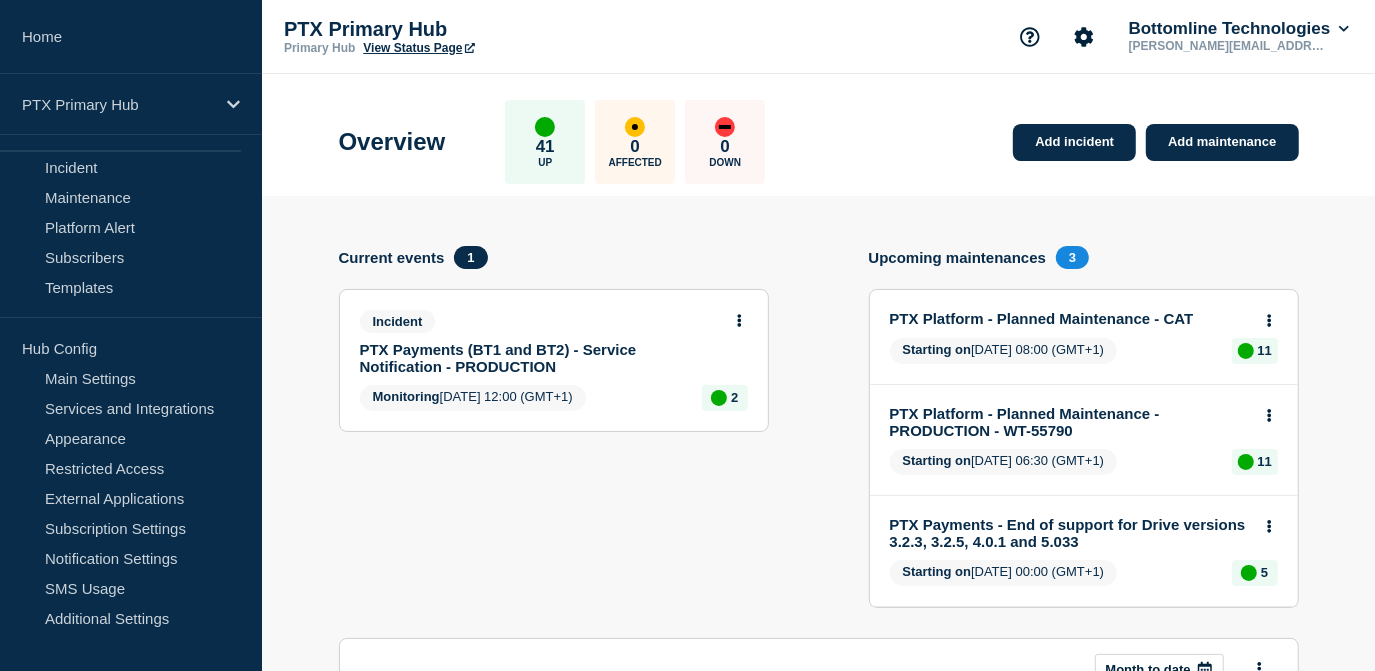 scroll, scrollTop: 90, scrollLeft: 0, axis: vertical 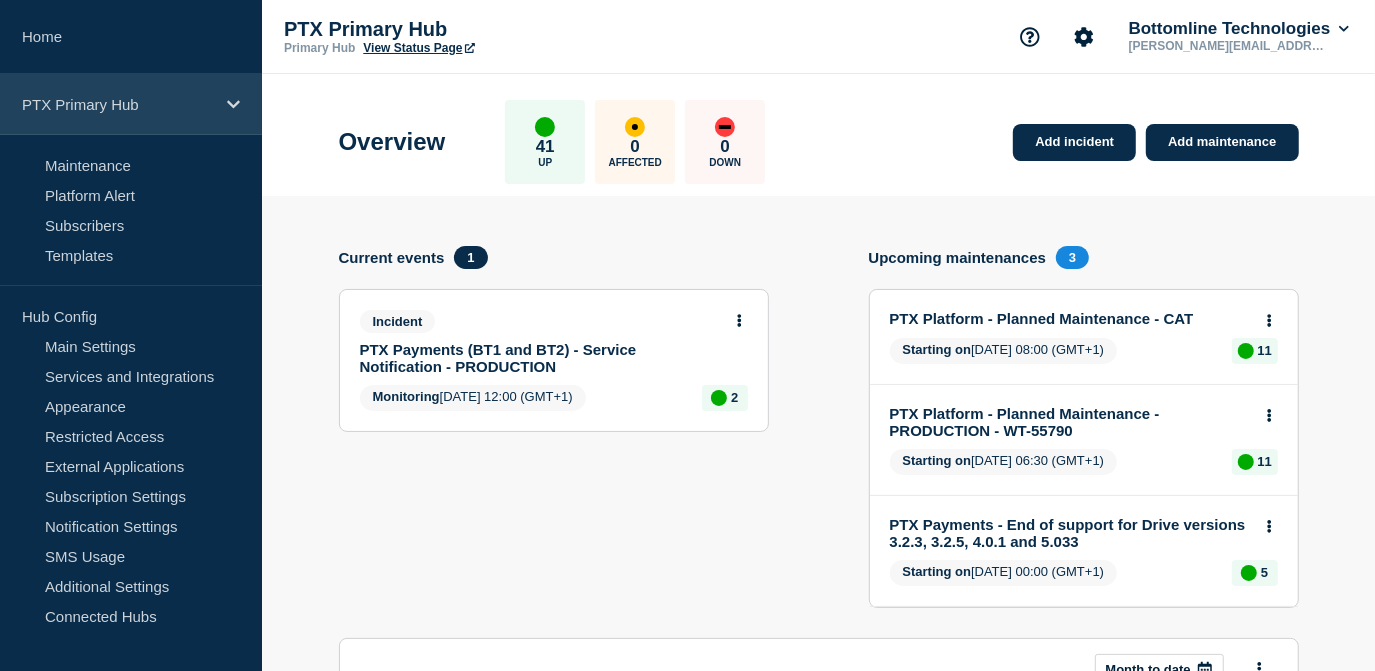 click on "PTX Primary Hub" at bounding box center [131, 104] 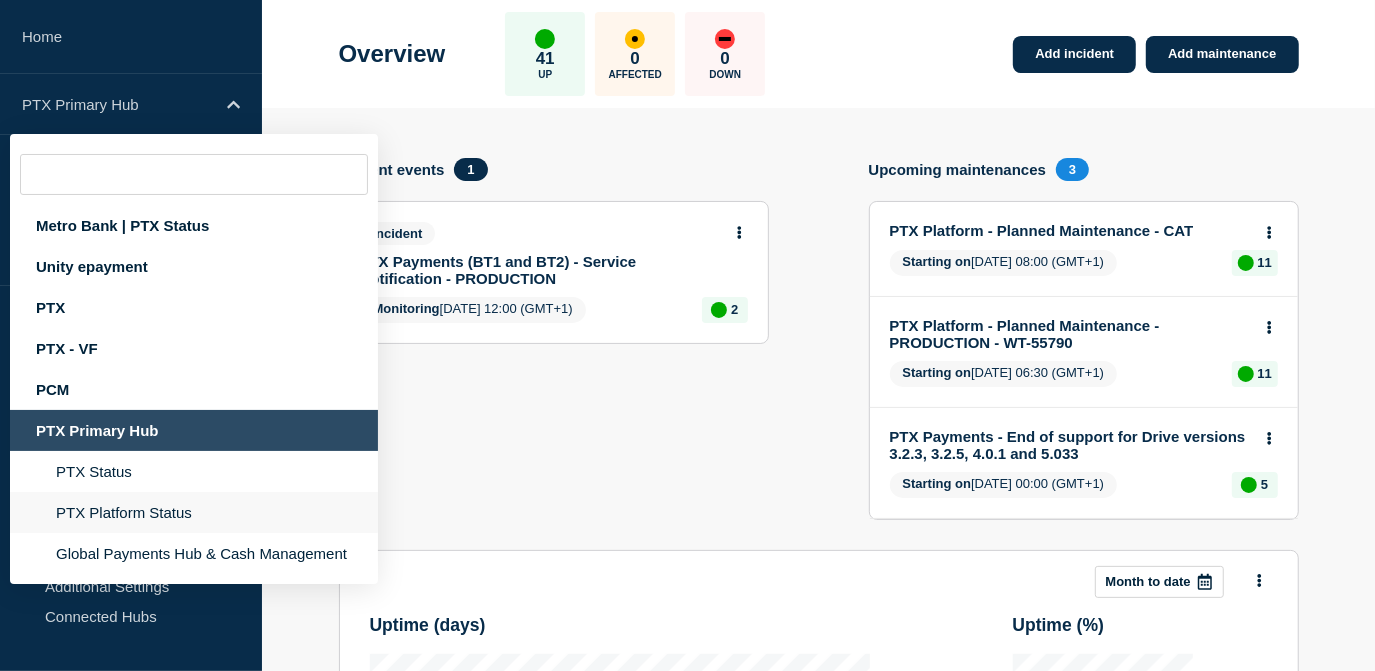 scroll, scrollTop: 90, scrollLeft: 0, axis: vertical 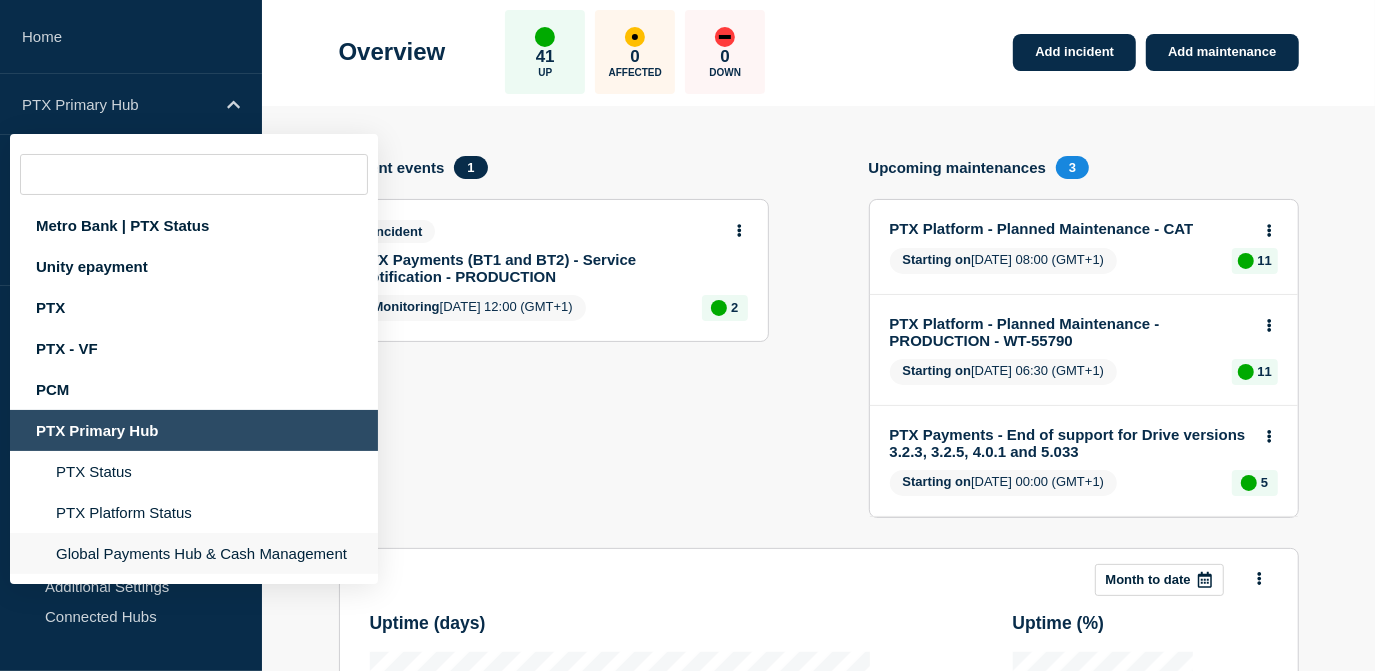click on "Global Payments Hub & Cash Management" 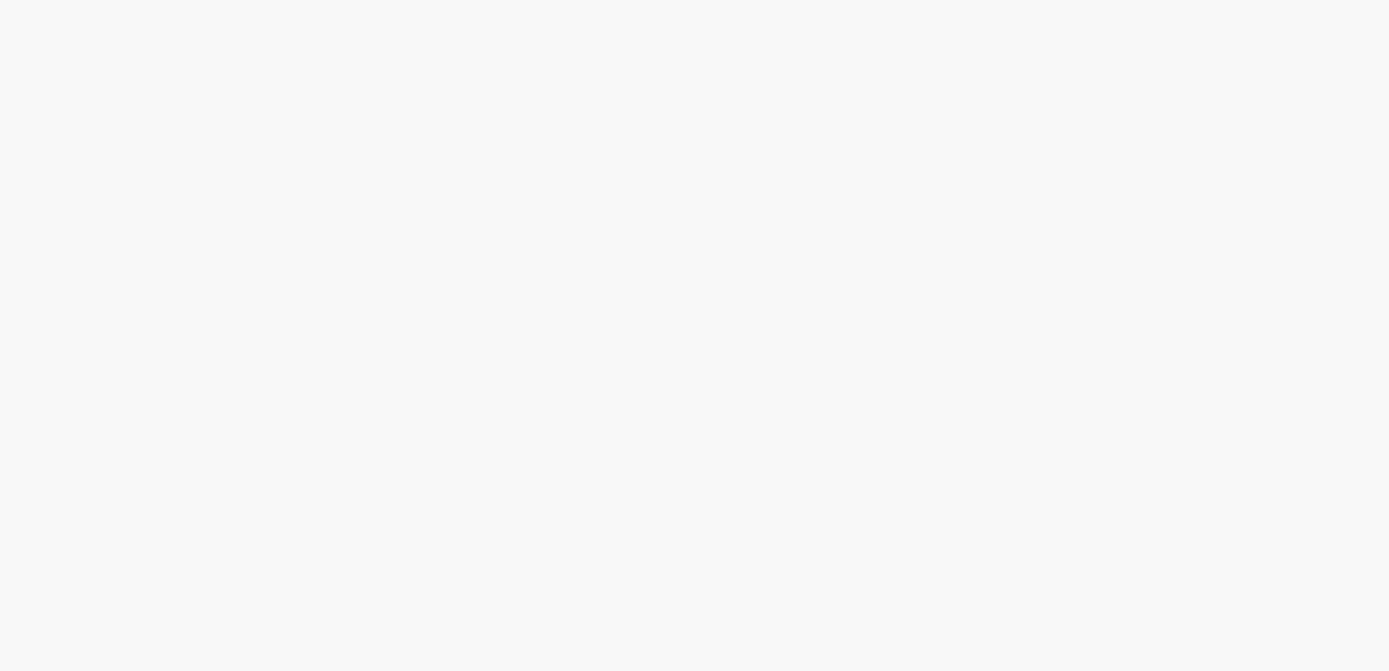 scroll, scrollTop: 0, scrollLeft: 0, axis: both 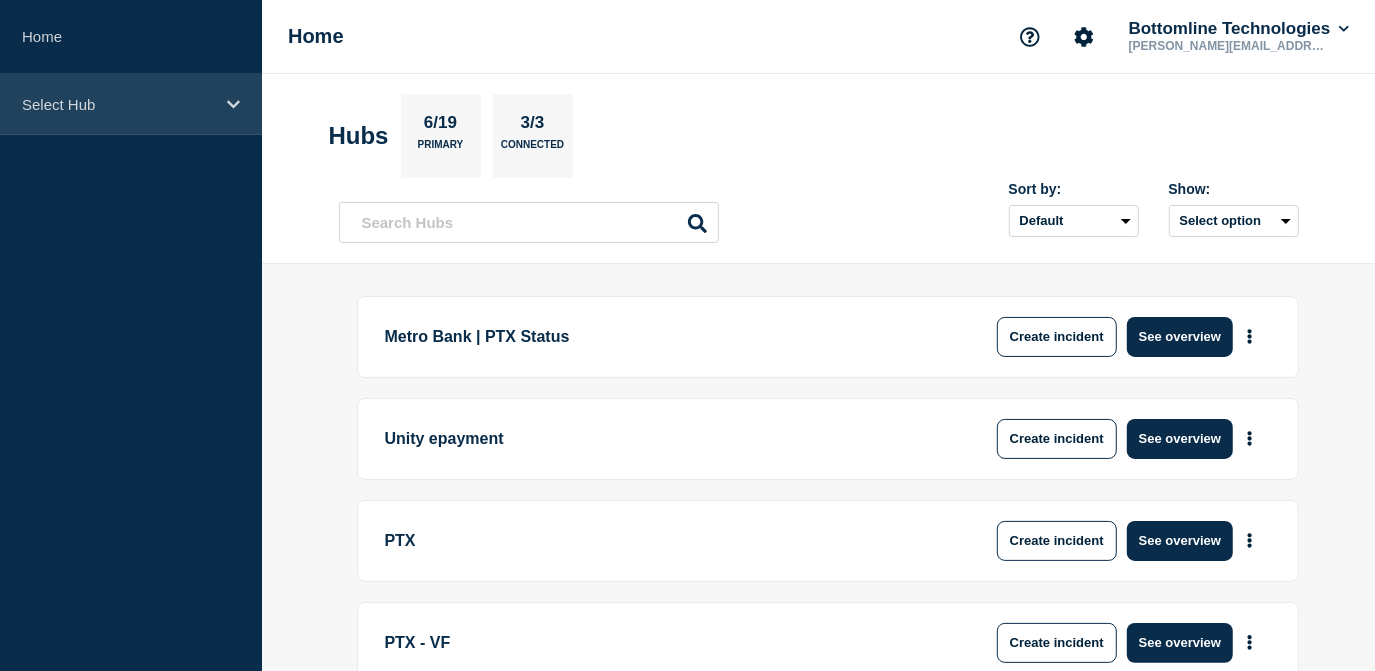 click on "Select Hub" at bounding box center (118, 104) 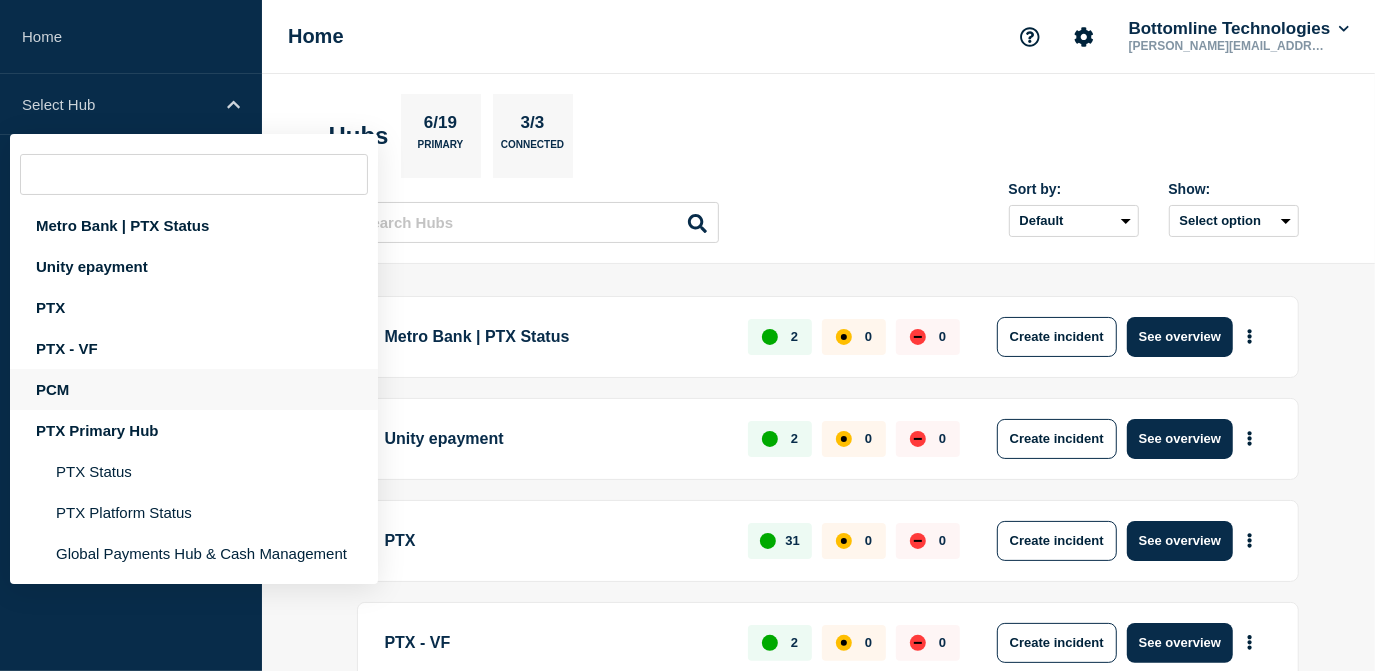 click on "PCM" at bounding box center [194, 389] 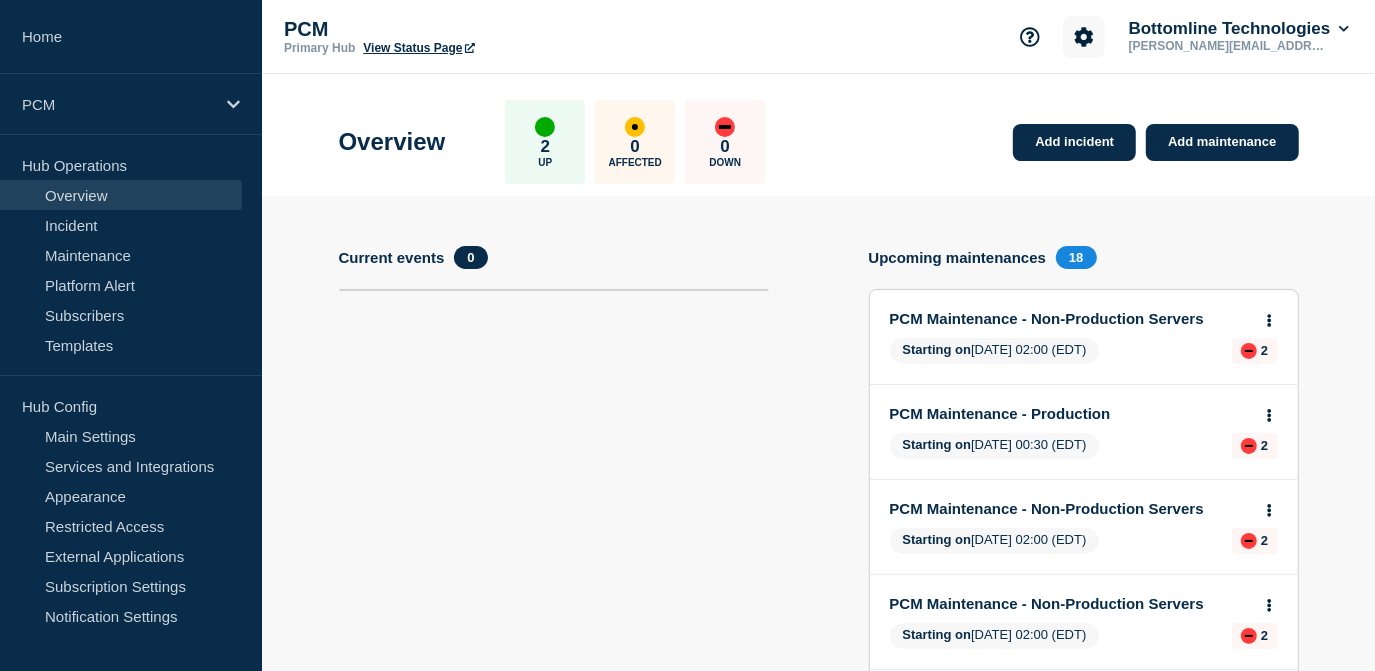 click 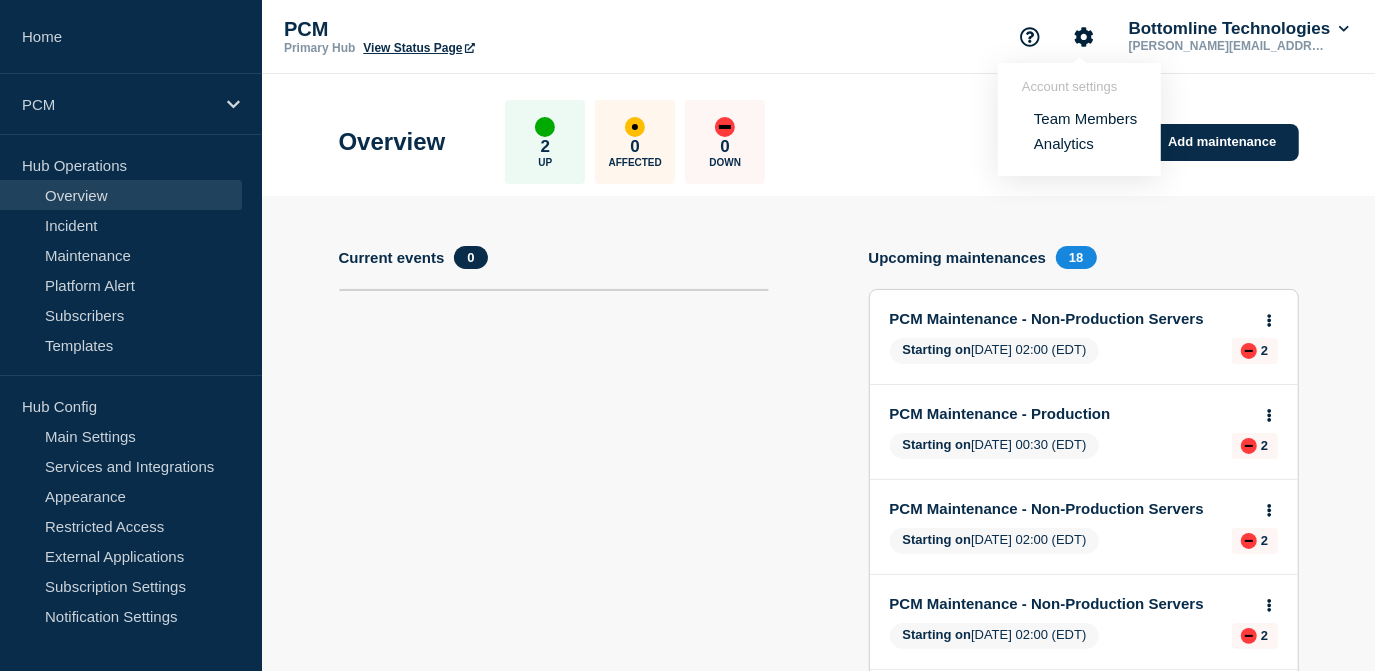 click on "Team Members" at bounding box center [1085, 118] 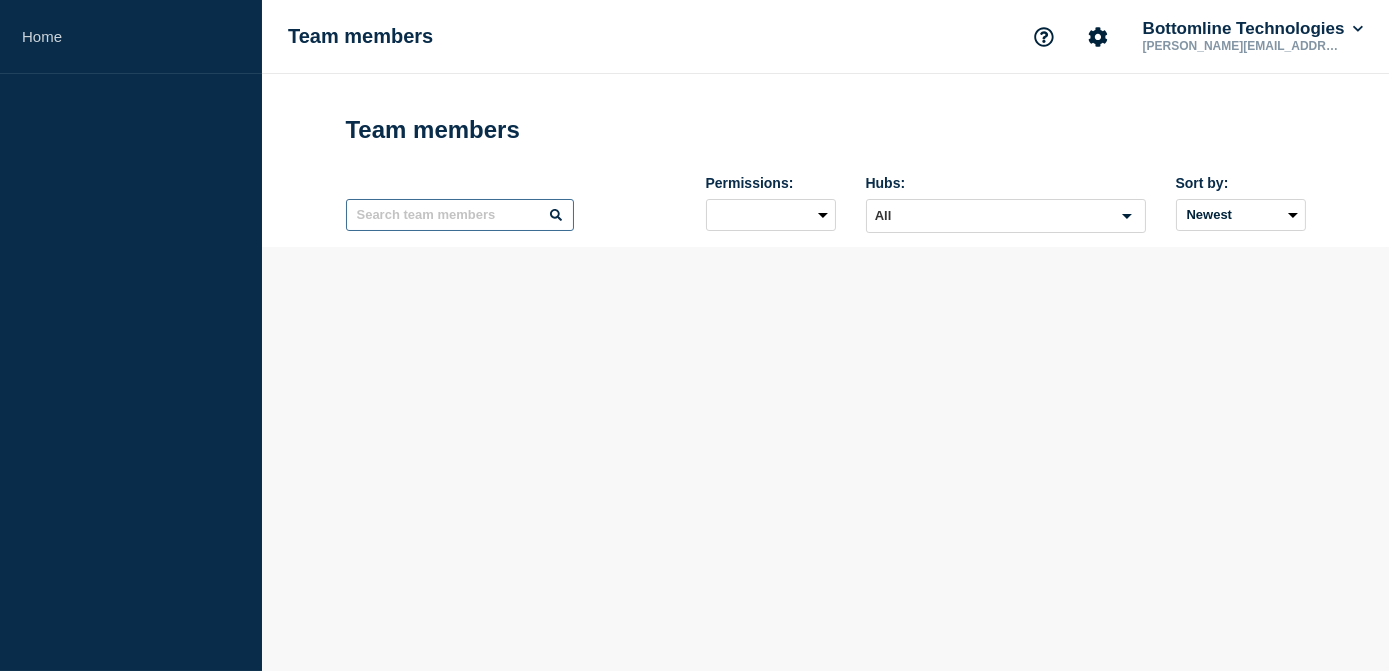 click at bounding box center (460, 215) 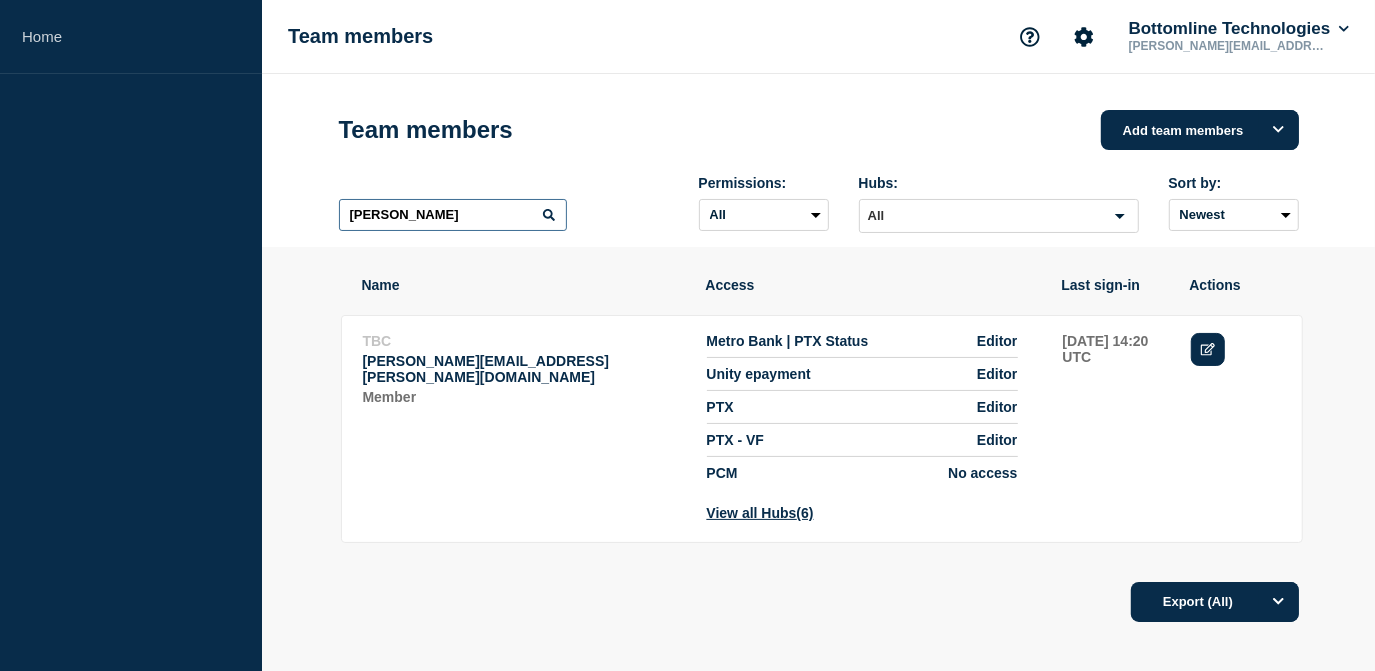 type on "[PERSON_NAME]" 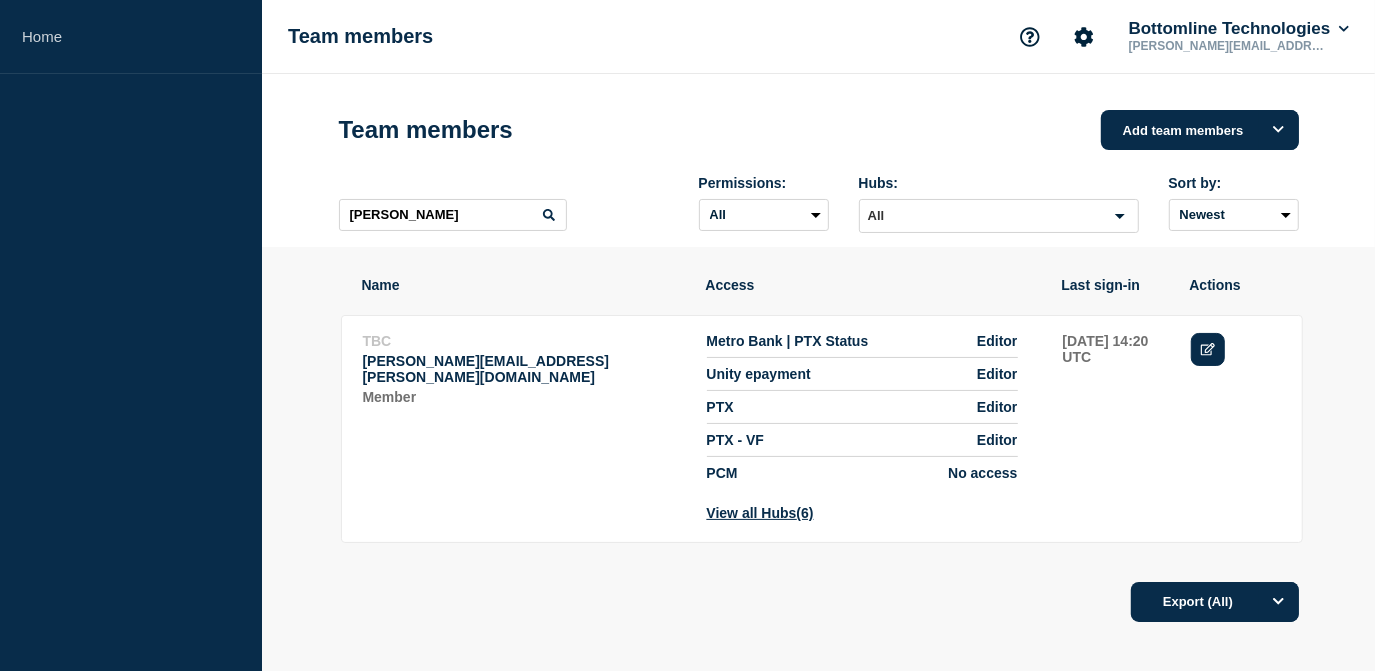 click 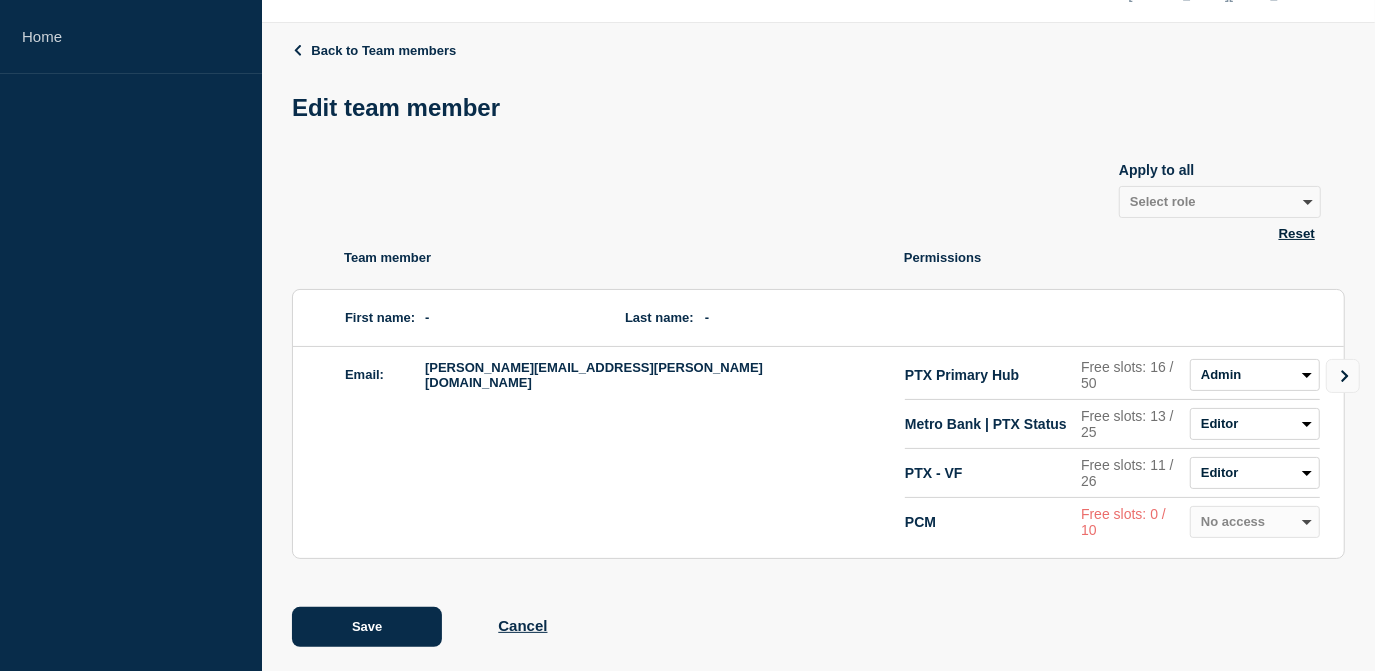 scroll, scrollTop: 78, scrollLeft: 0, axis: vertical 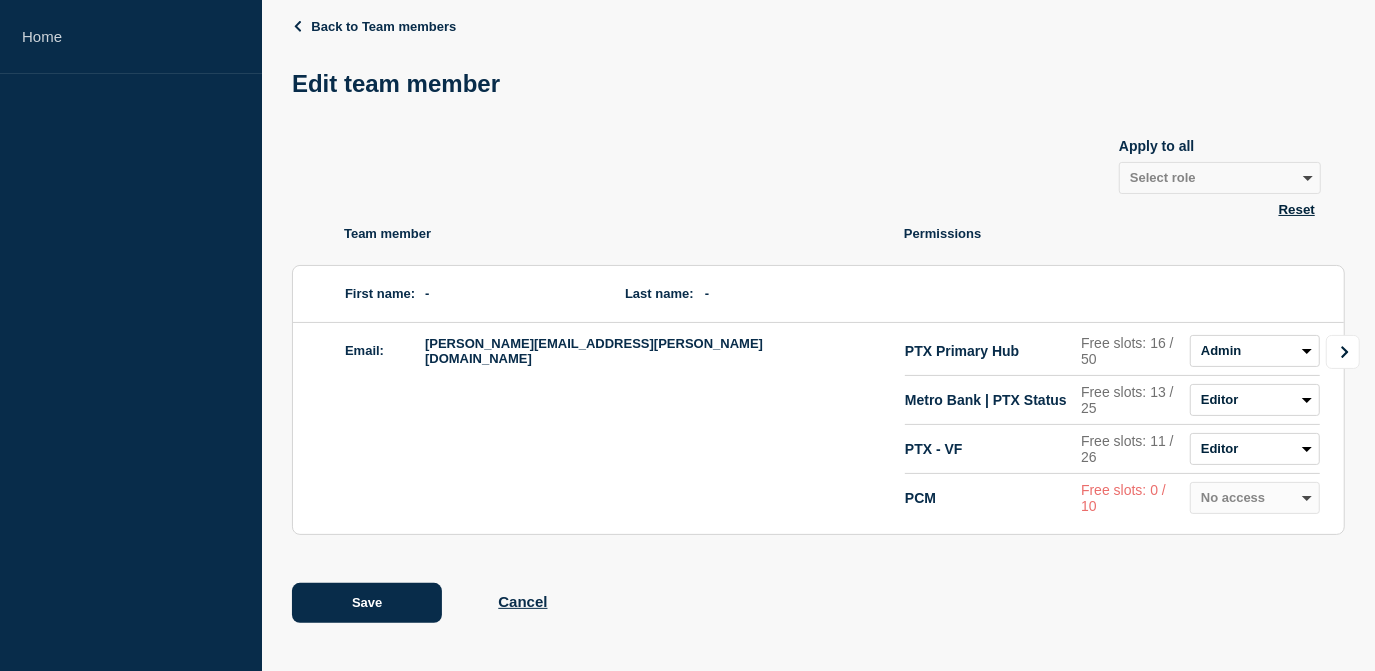 click at bounding box center (1343, 352) 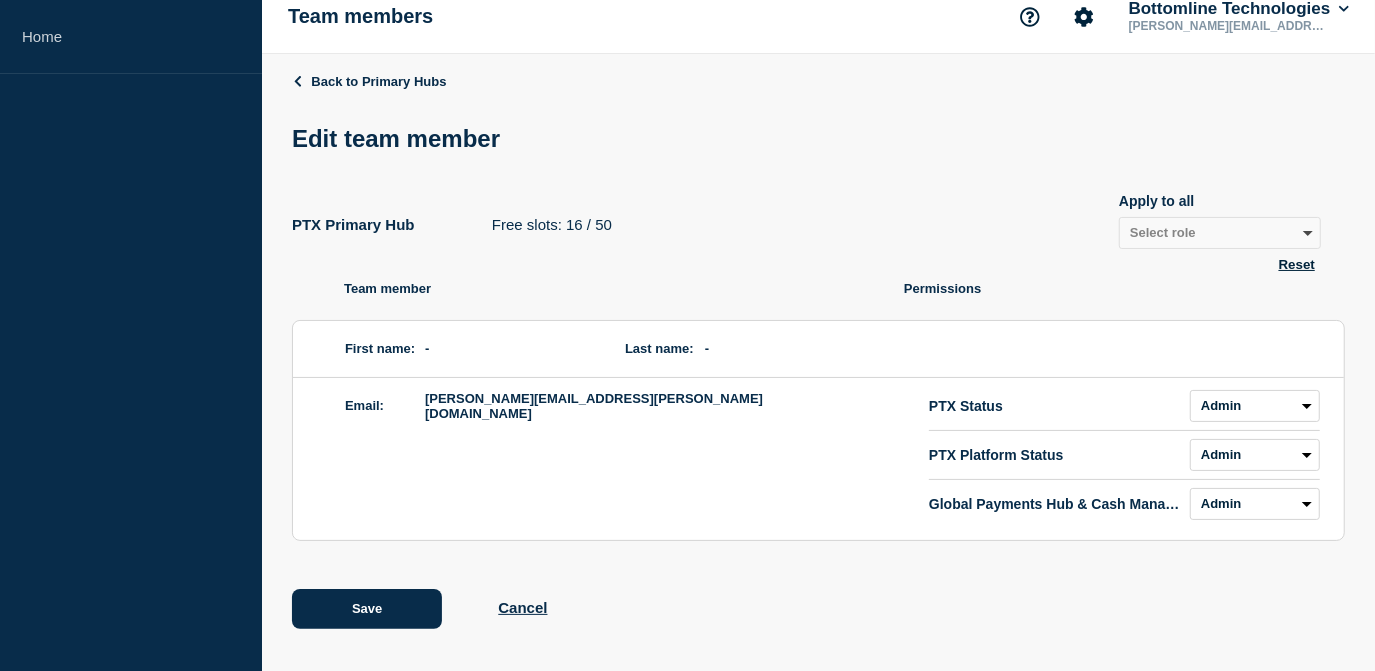 scroll, scrollTop: 29, scrollLeft: 0, axis: vertical 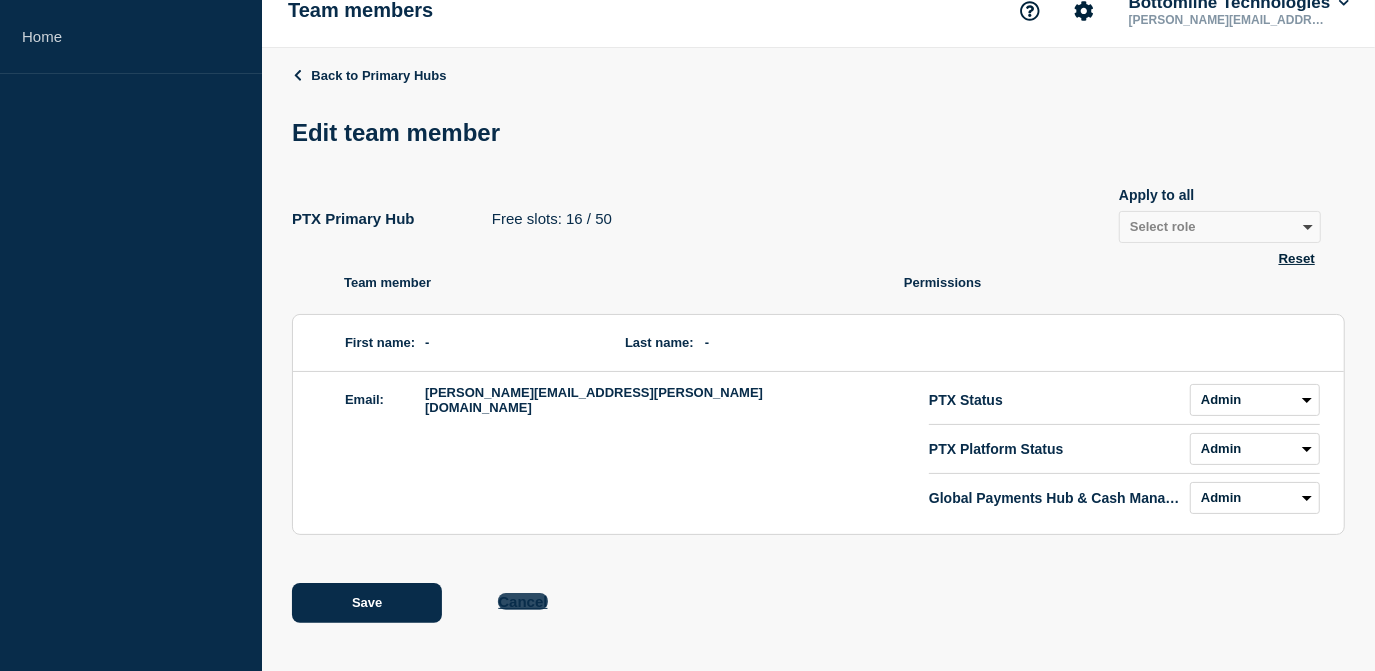 click on "Cancel" 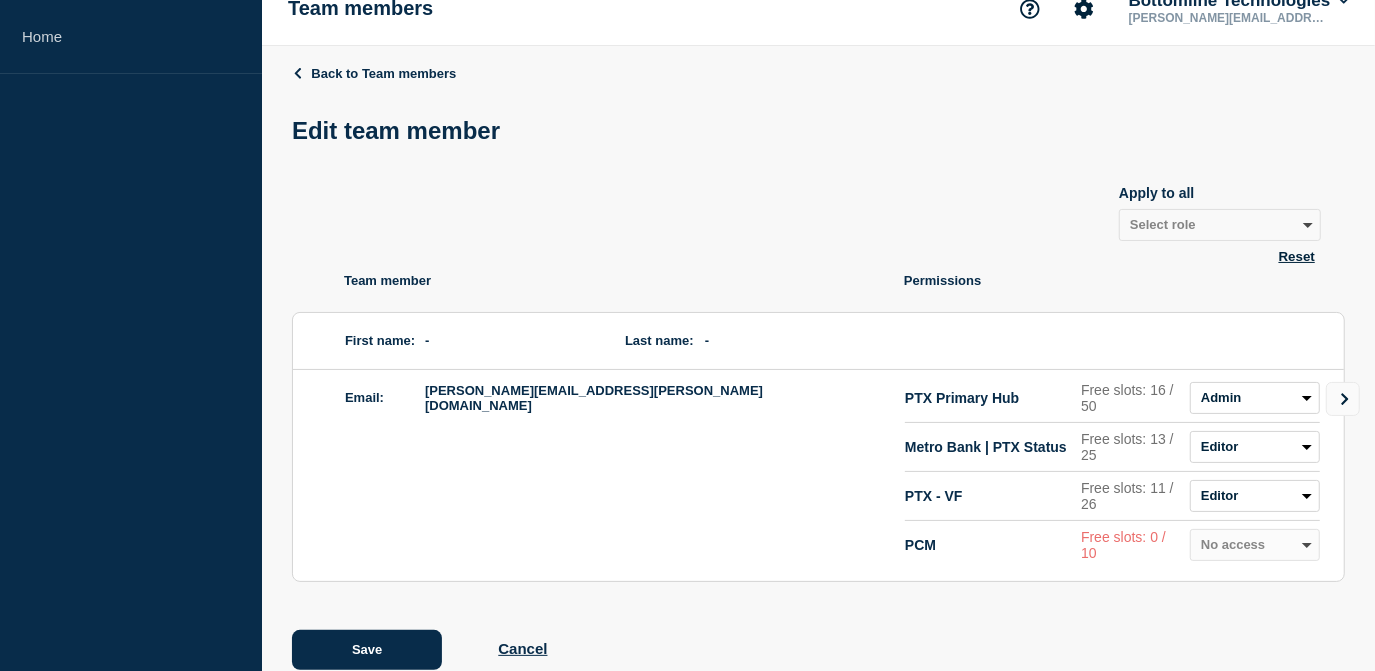 scroll, scrollTop: 78, scrollLeft: 0, axis: vertical 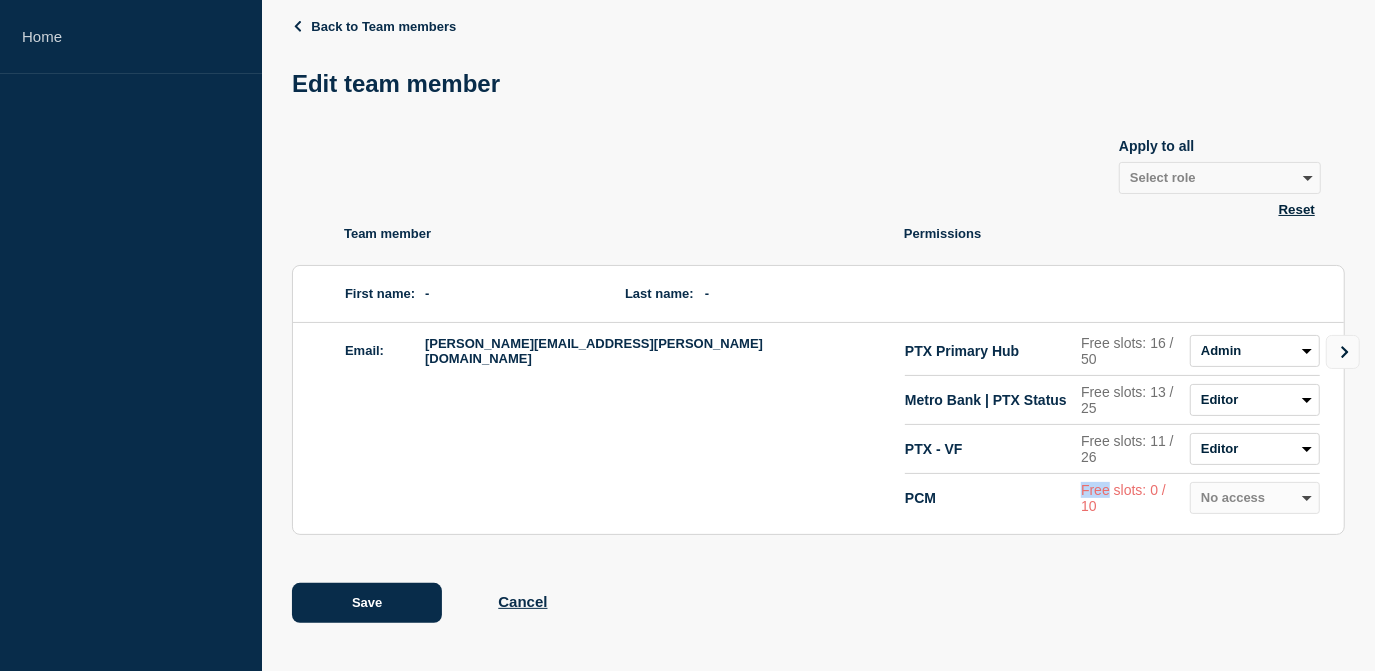 drag, startPoint x: 1112, startPoint y: 497, endPoint x: 1042, endPoint y: 486, distance: 70.85902 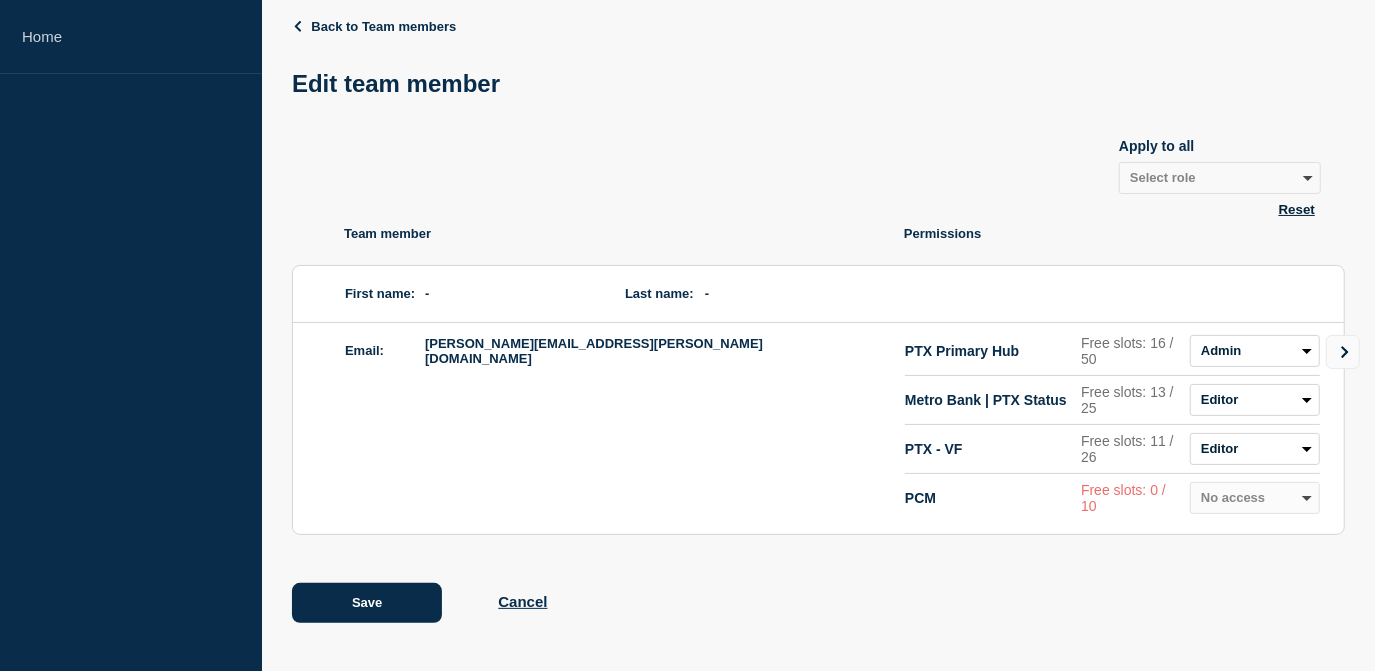 drag, startPoint x: 1042, startPoint y: 486, endPoint x: 1122, endPoint y: 492, distance: 80.224686 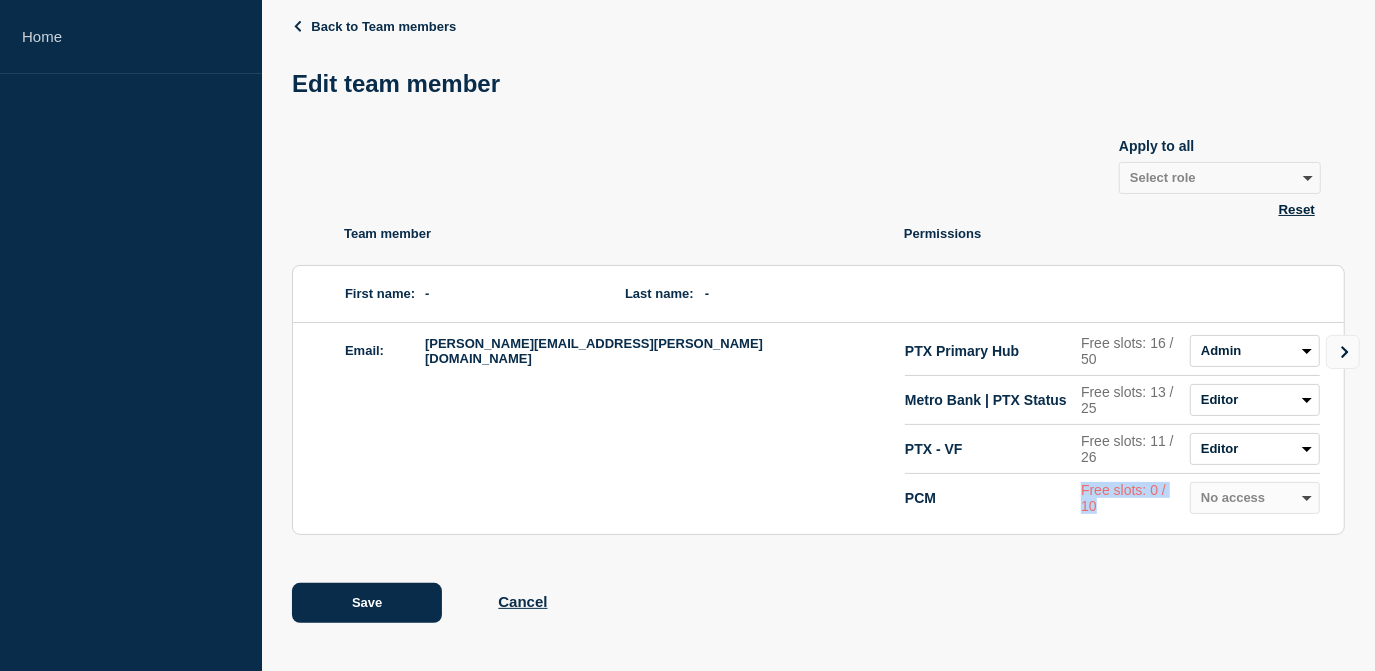 drag, startPoint x: 1128, startPoint y: 505, endPoint x: 1032, endPoint y: 489, distance: 97.3242 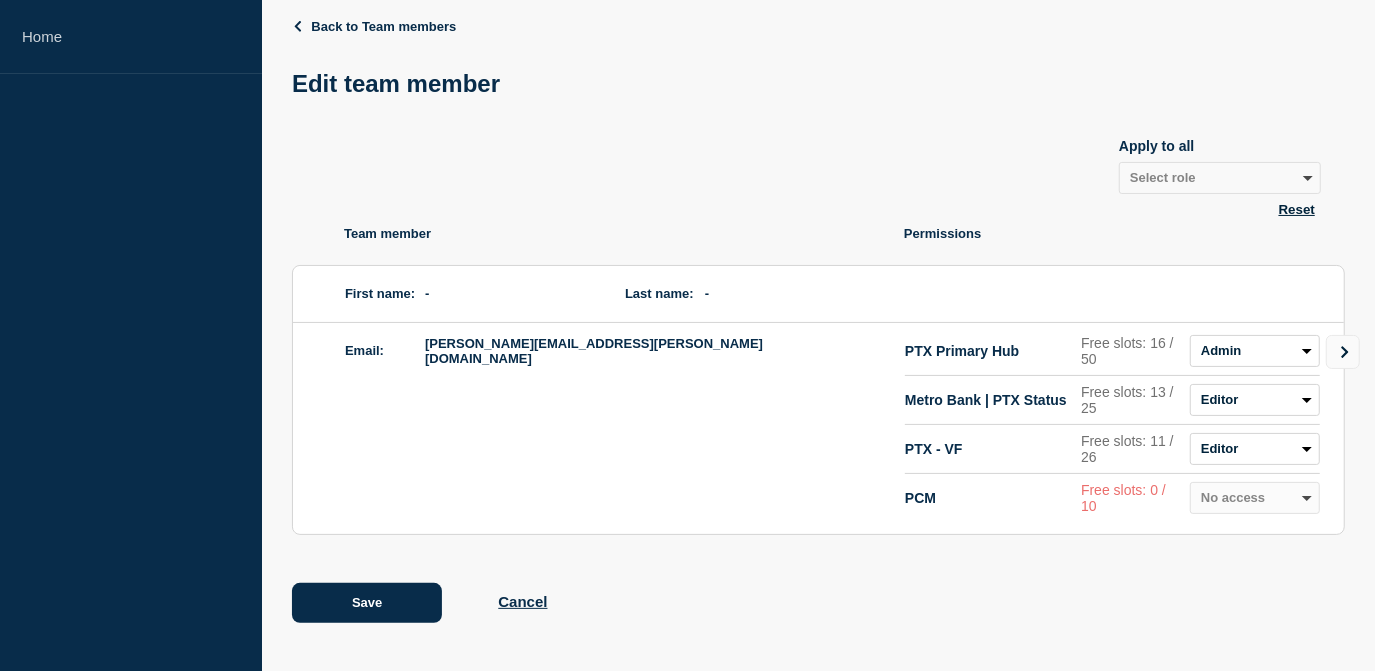 click on "Email: [PERSON_NAME][EMAIL_ADDRESS][PERSON_NAME][DOMAIN_NAME]" at bounding box center (625, 428) 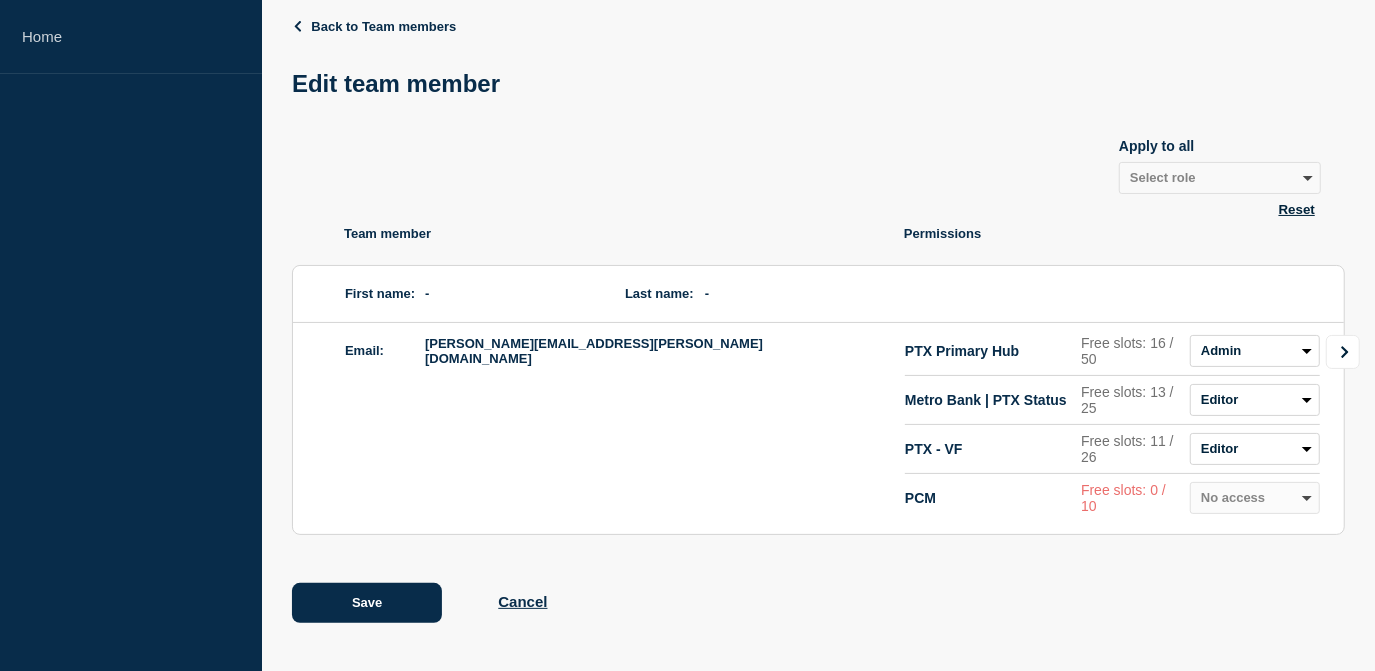 click at bounding box center [1343, 352] 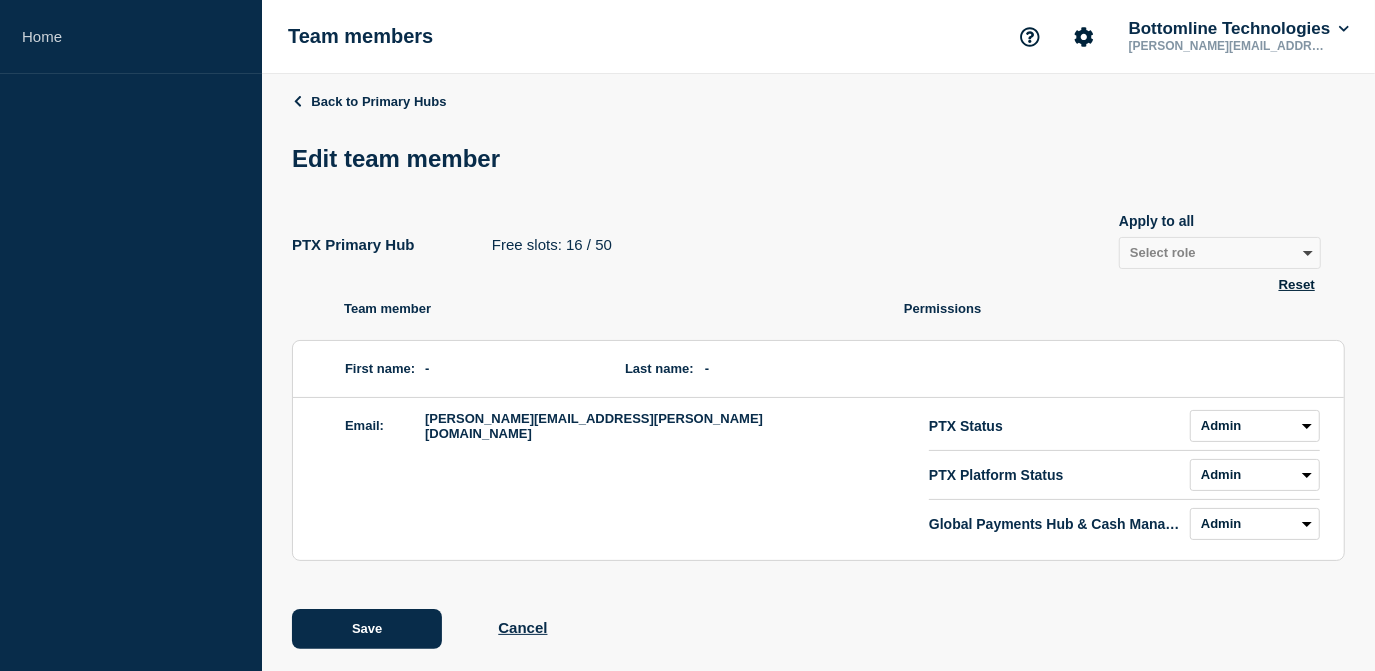 scroll, scrollTop: 29, scrollLeft: 0, axis: vertical 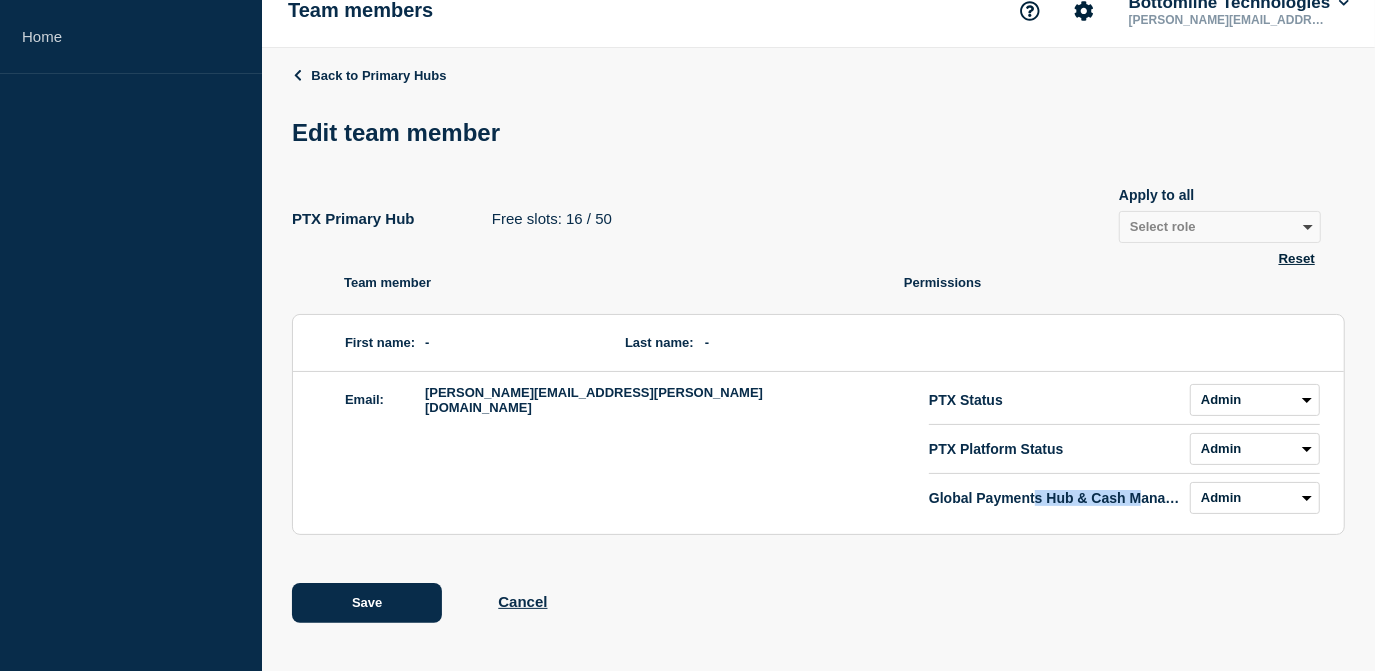 drag, startPoint x: 1169, startPoint y: 502, endPoint x: 1053, endPoint y: 502, distance: 116 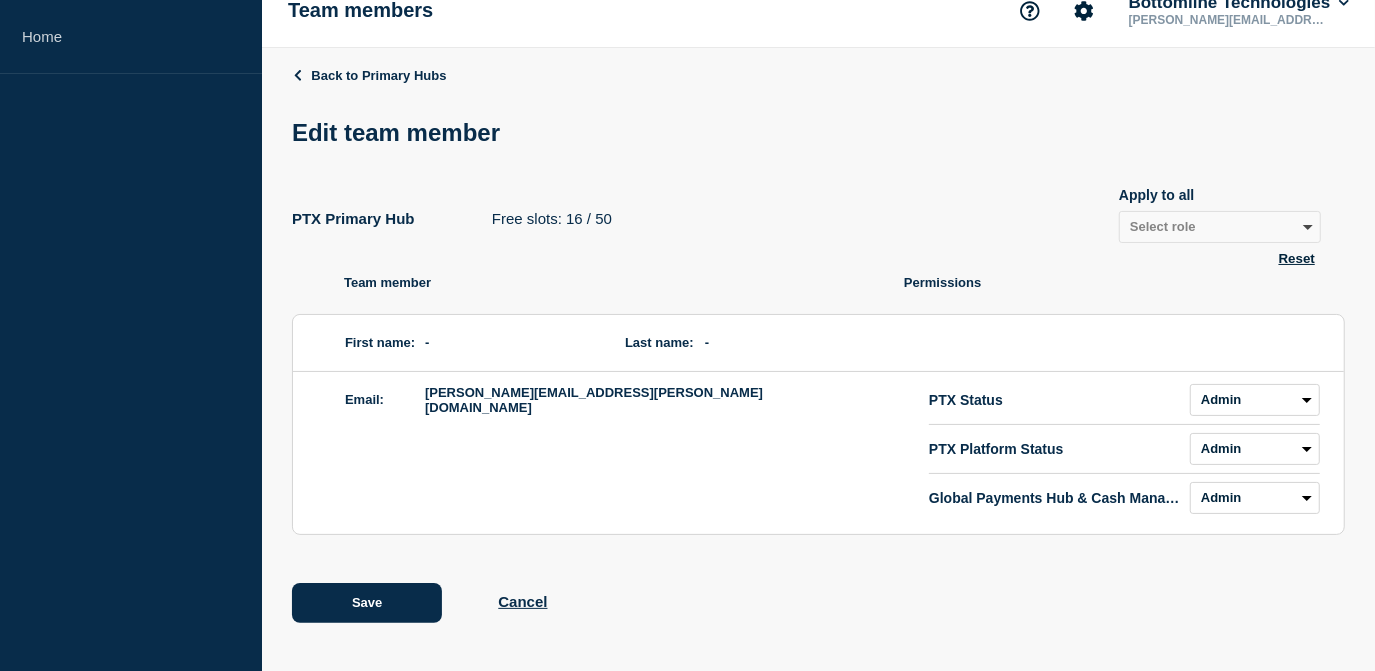 click on "Save Cancel" 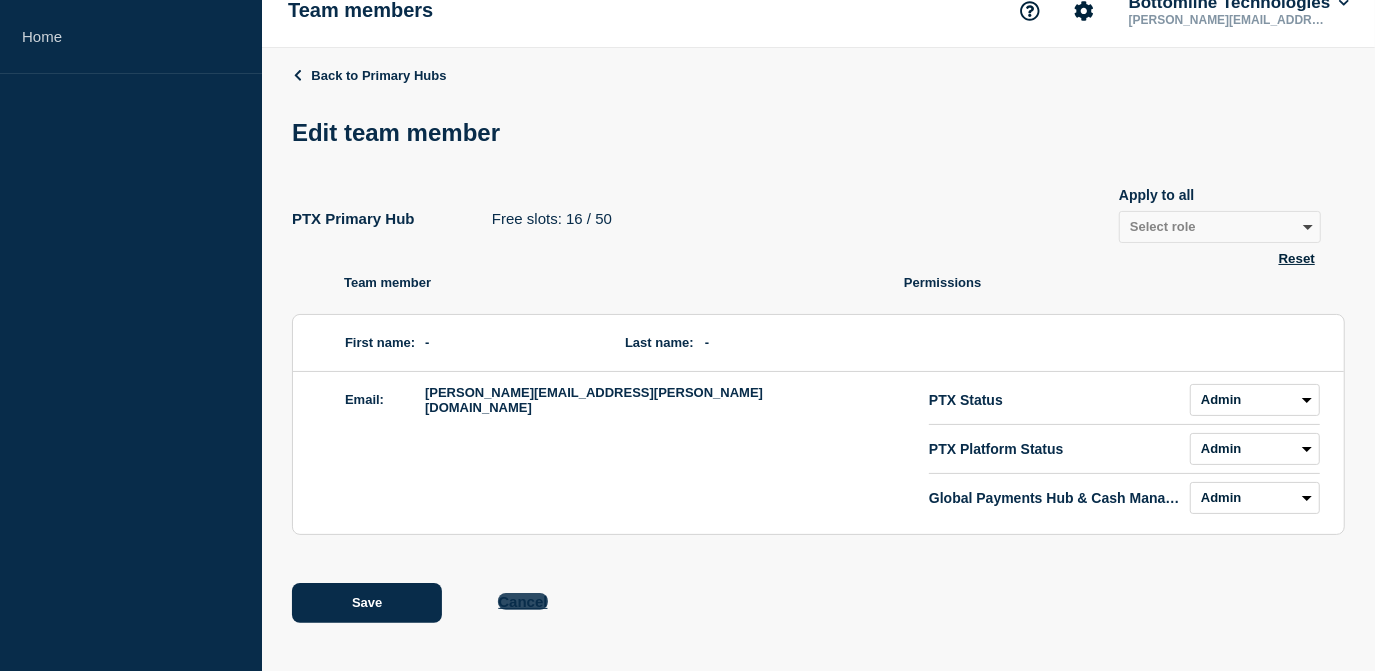 click on "Cancel" 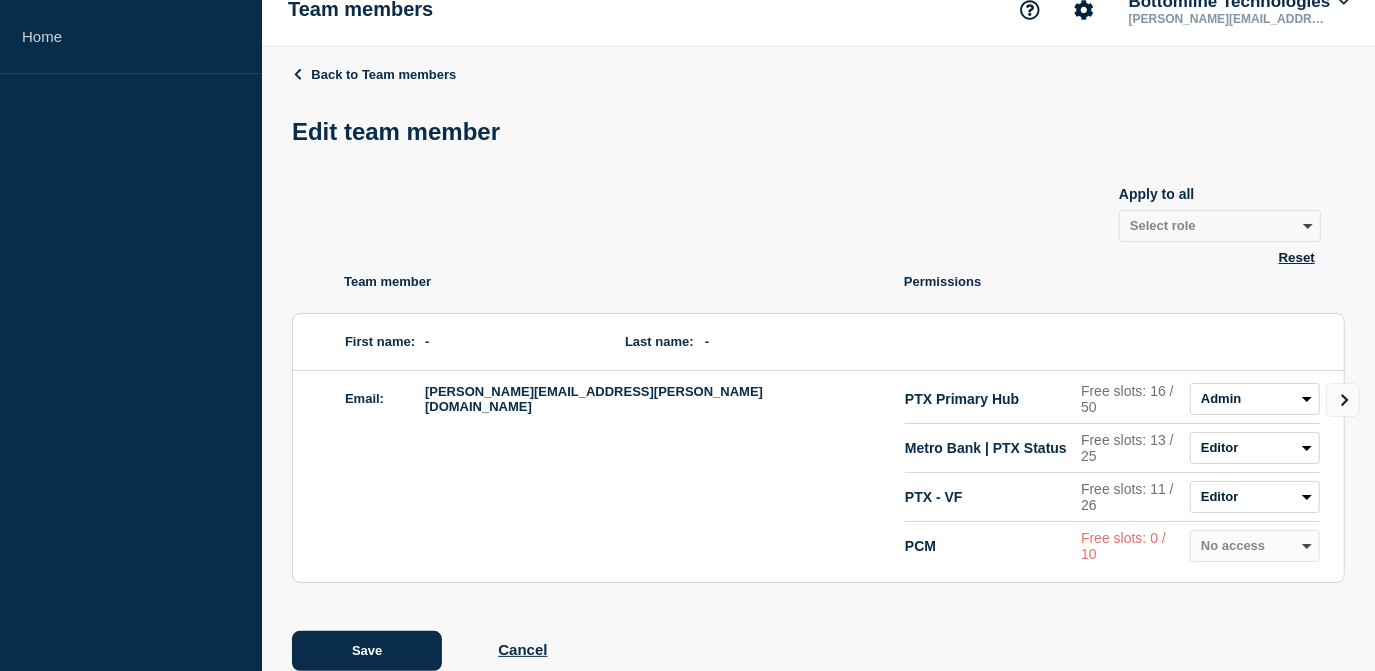 scroll, scrollTop: 0, scrollLeft: 0, axis: both 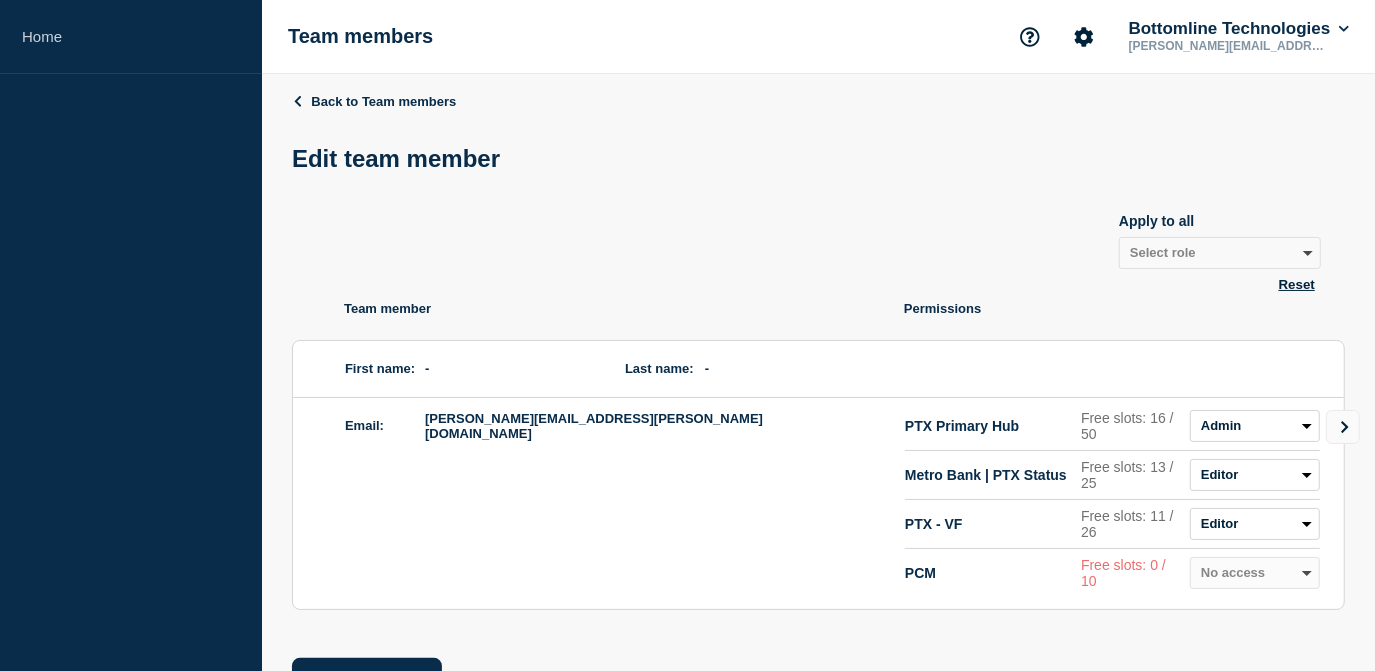 click on "Back to Team members Edit team member Apply to all  Select role Admin Manager Editor Draft Editor Reset Team member Permissions First name: - Last name: - Email: [PERSON_NAME][EMAIL_ADDRESS][PERSON_NAME][DOMAIN_NAME] PTX Primary Hub Free slots: 16 / 50 Admin Manager Editor Draft Editor No access Metro Bank | PTX Status Free slots: 13 / 25 Admin Manager Editor Draft Editor No access PTX - VF Free slots: 11 / 26 Admin Manager Editor Draft Editor No access PCM Free slots: 0 / 10 Admin Manager Editor Draft Editor No access Save Cancel" at bounding box center [818, 410] 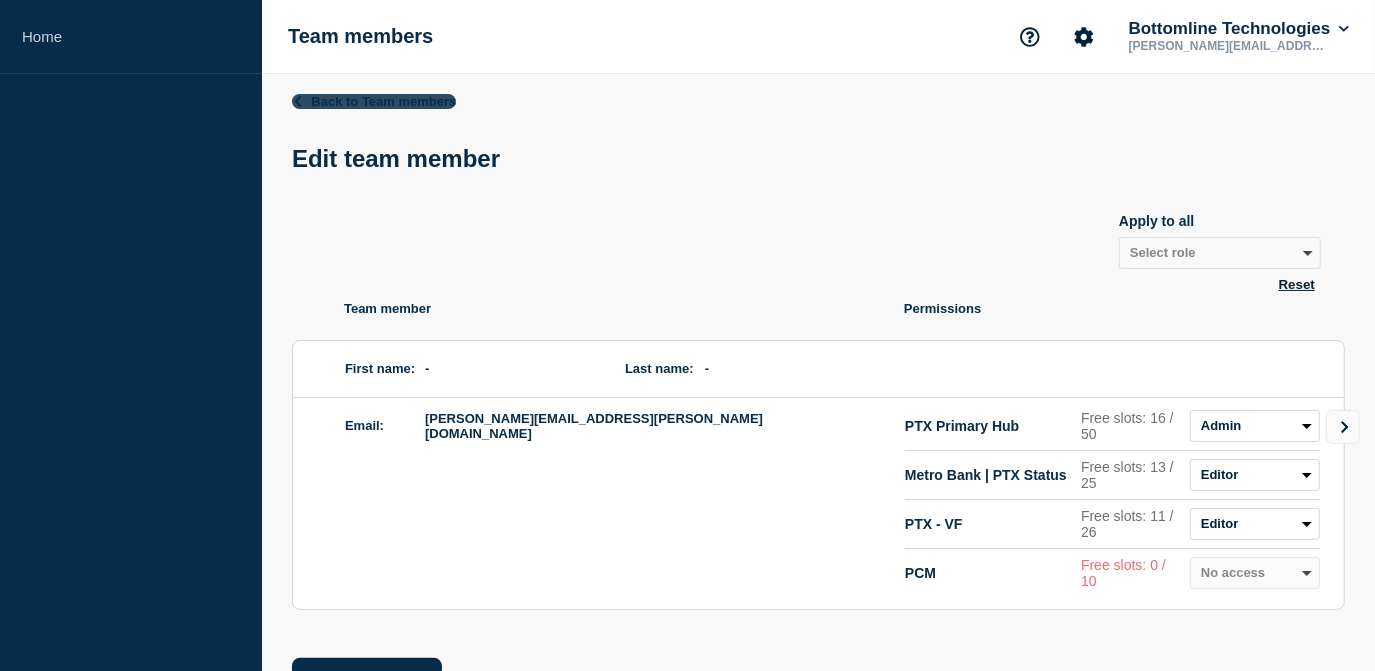 click on "Back to Team members" at bounding box center [374, 101] 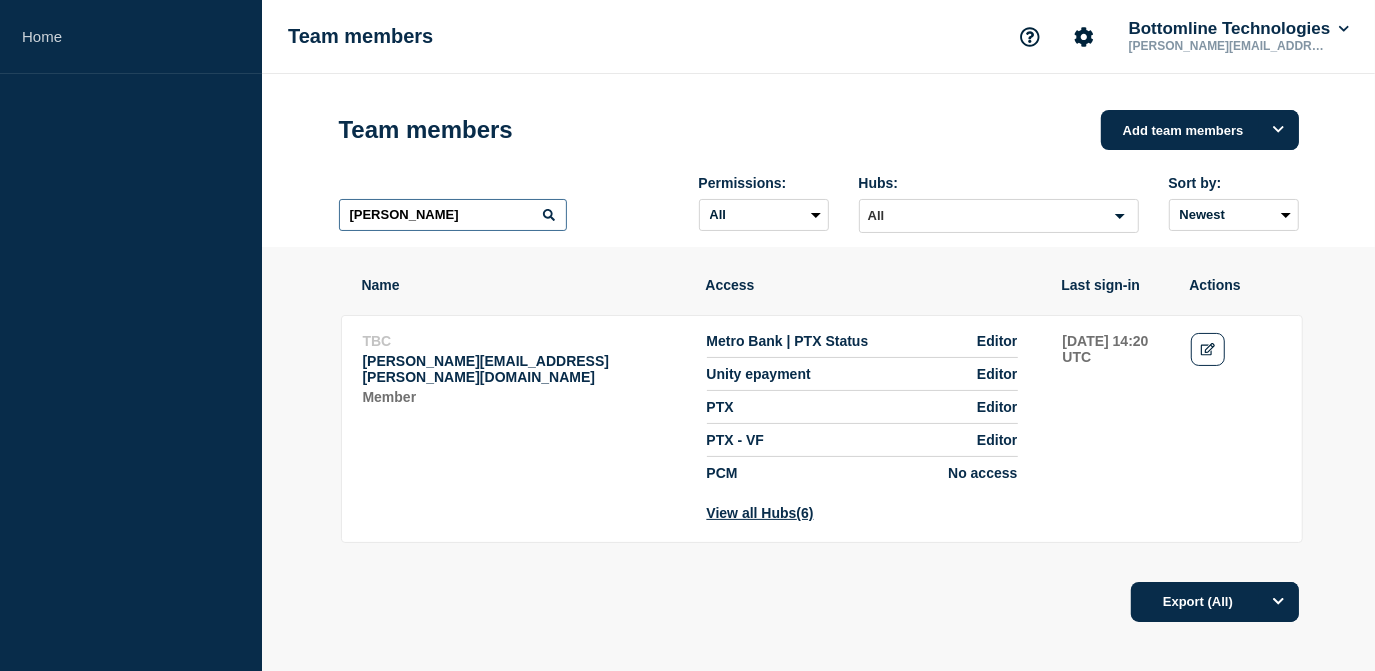 drag, startPoint x: 432, startPoint y: 224, endPoint x: 246, endPoint y: 221, distance: 186.02419 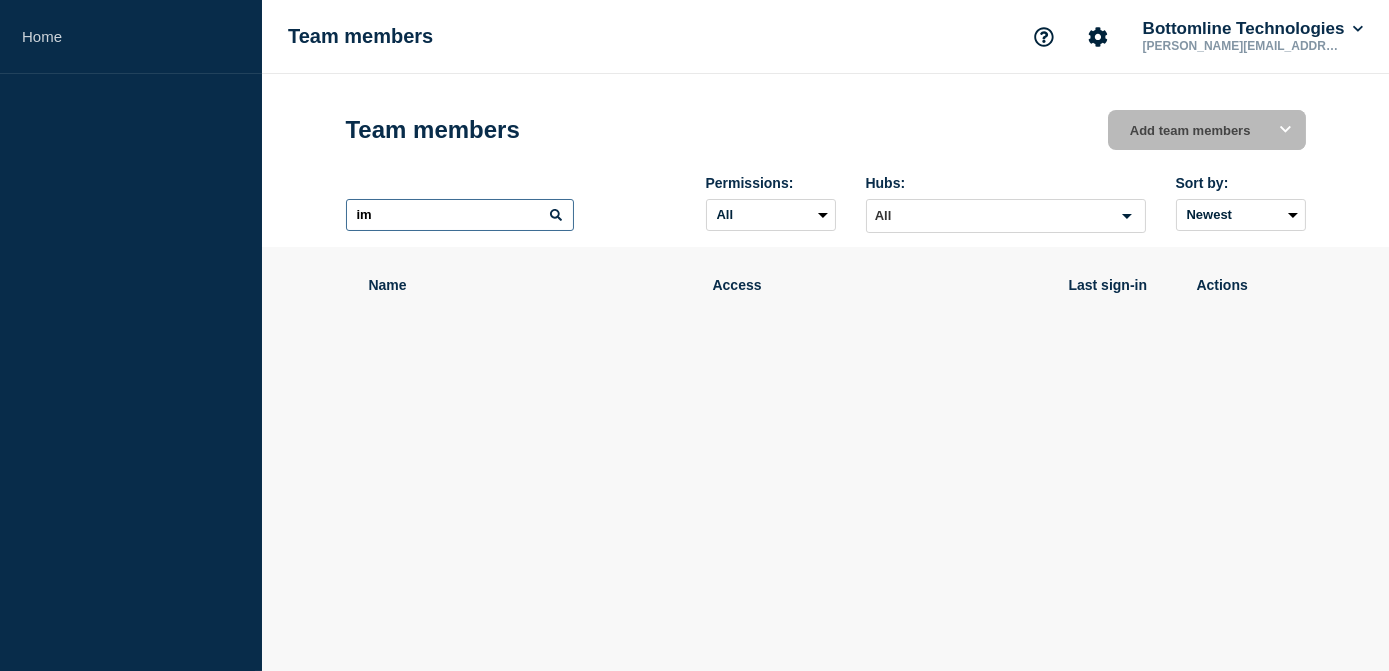 type on "i" 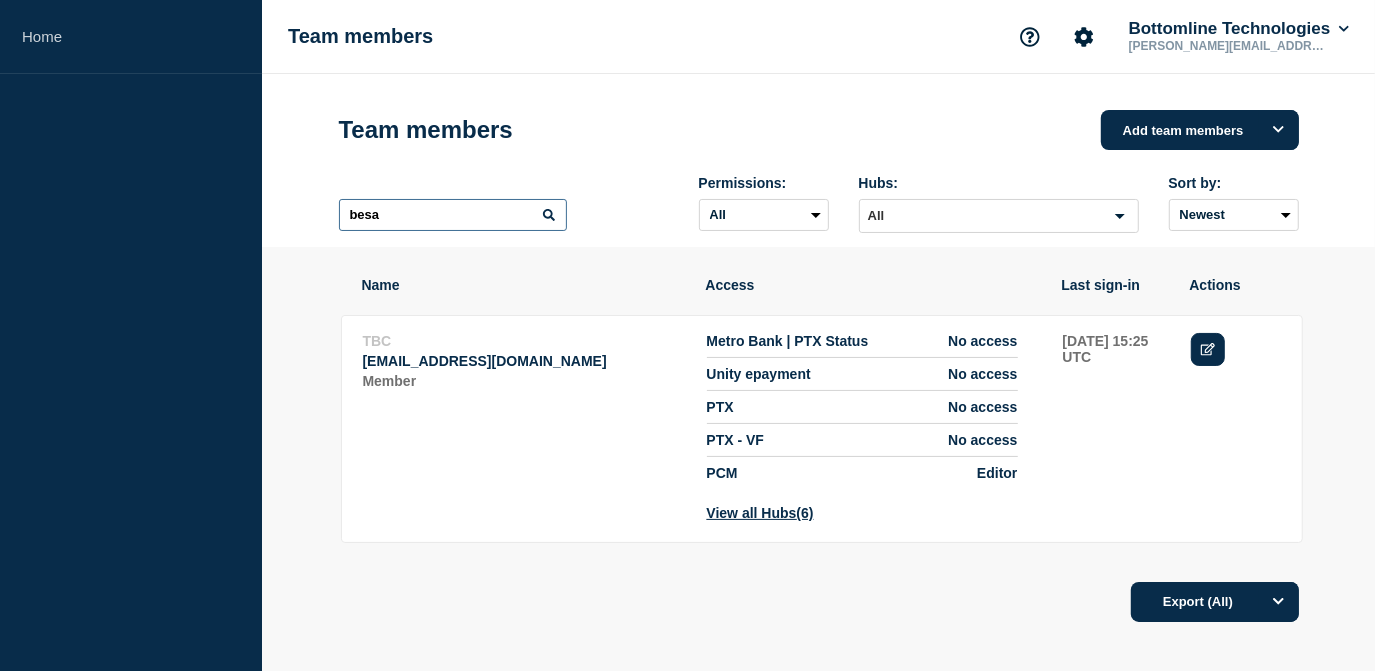 type on "besa" 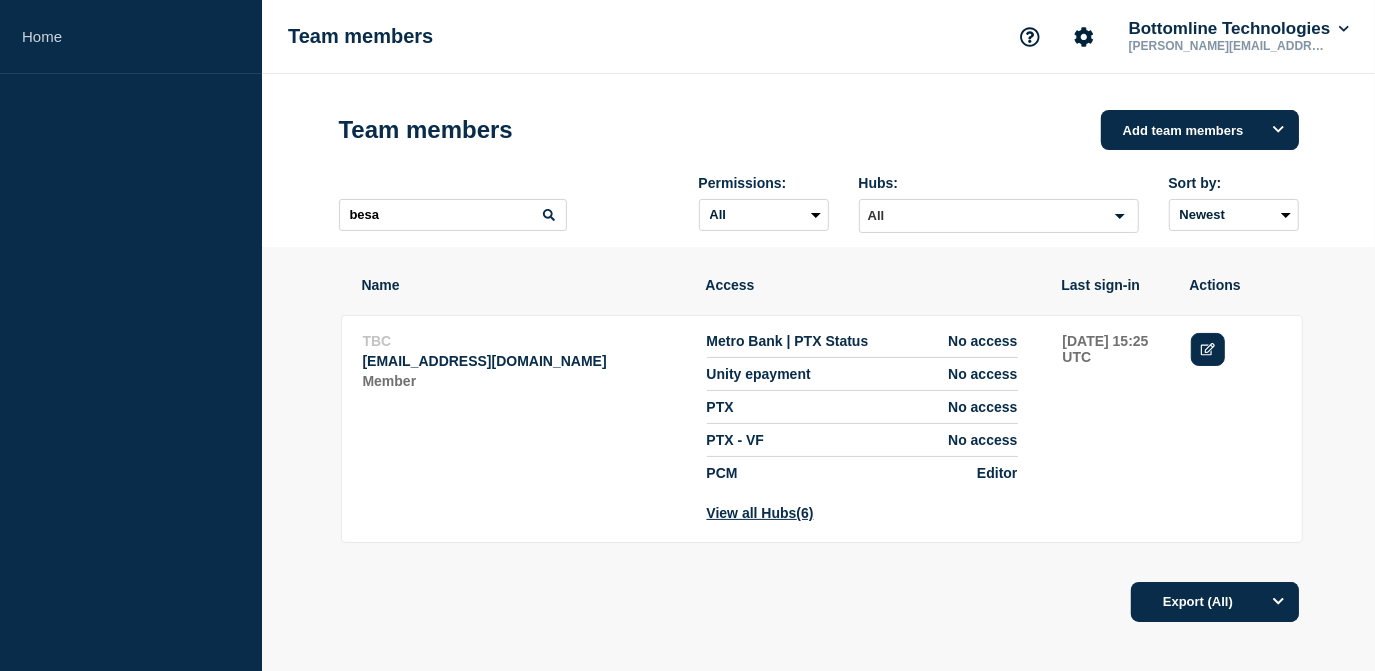 click at bounding box center [1208, 349] 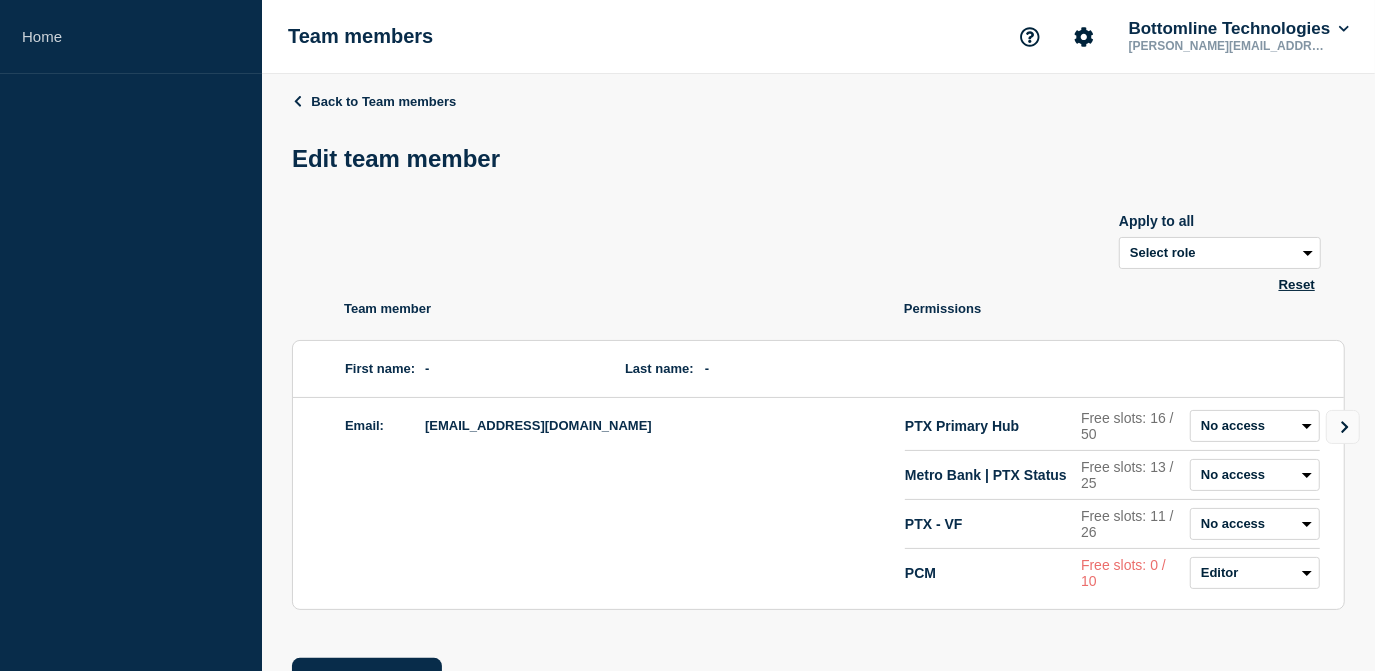 scroll, scrollTop: 78, scrollLeft: 0, axis: vertical 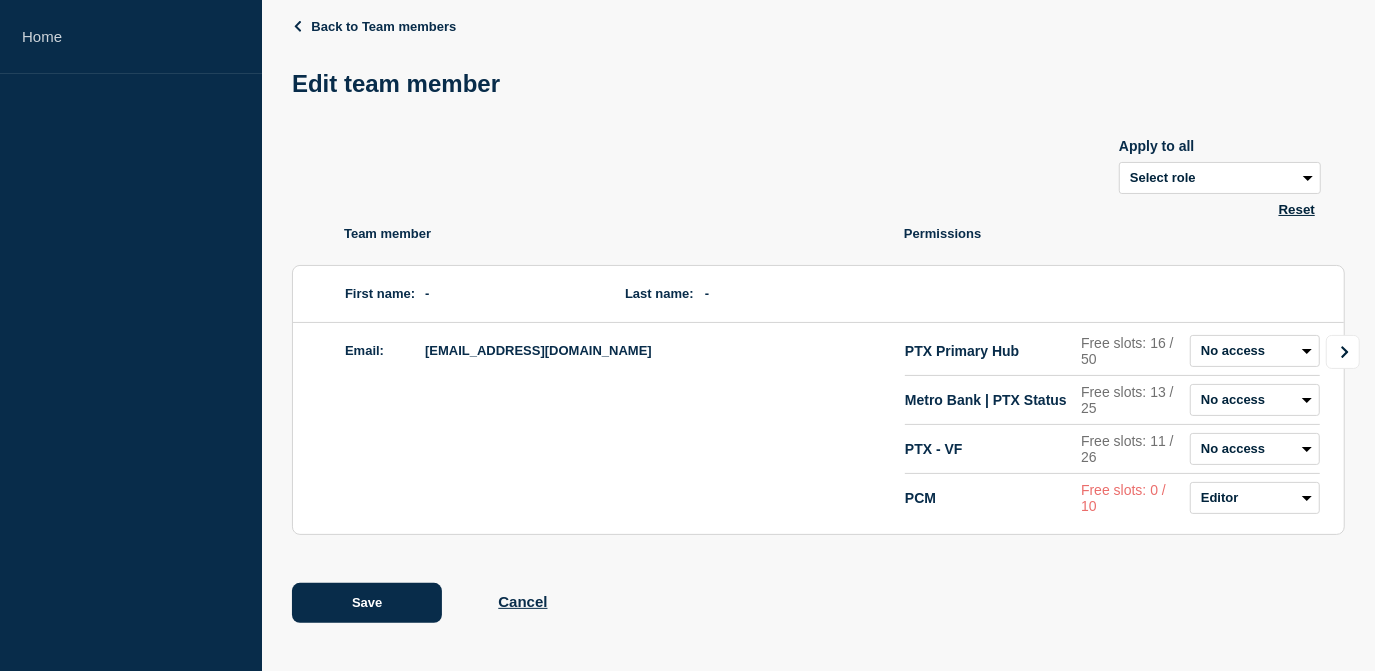click 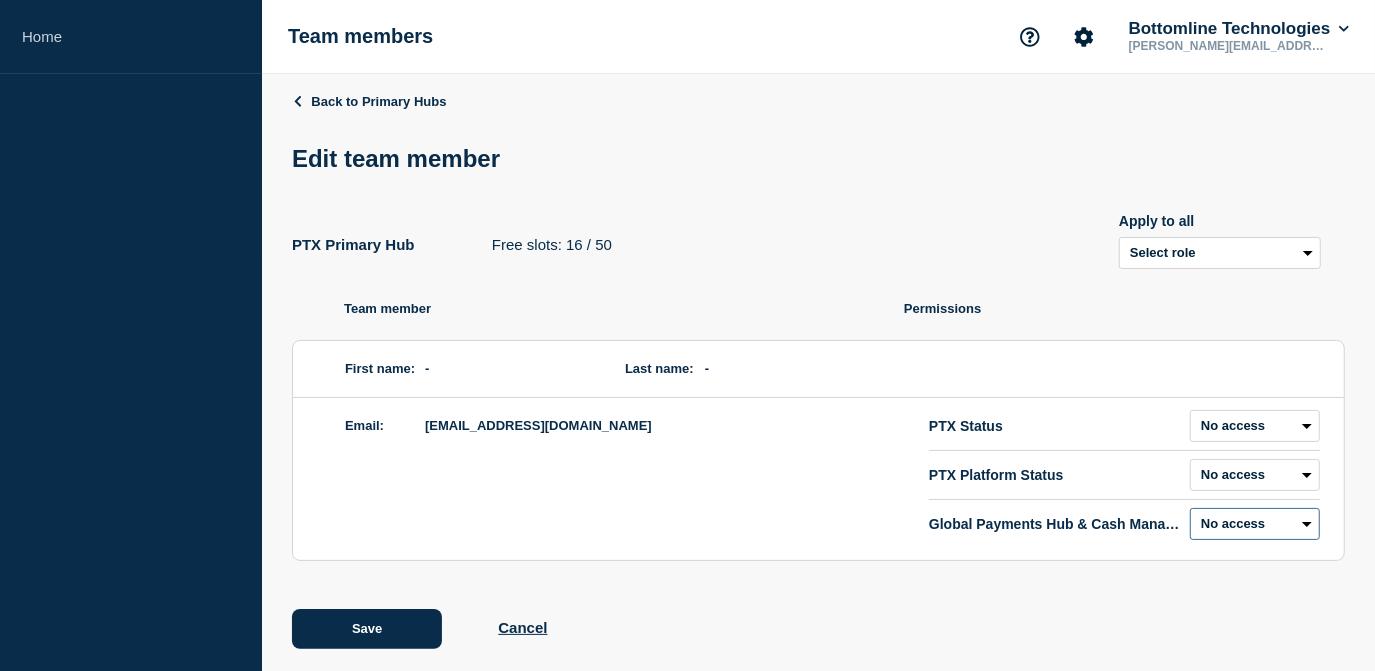 click on "Admin Manager Editor Draft Editor No access" at bounding box center [1255, 524] 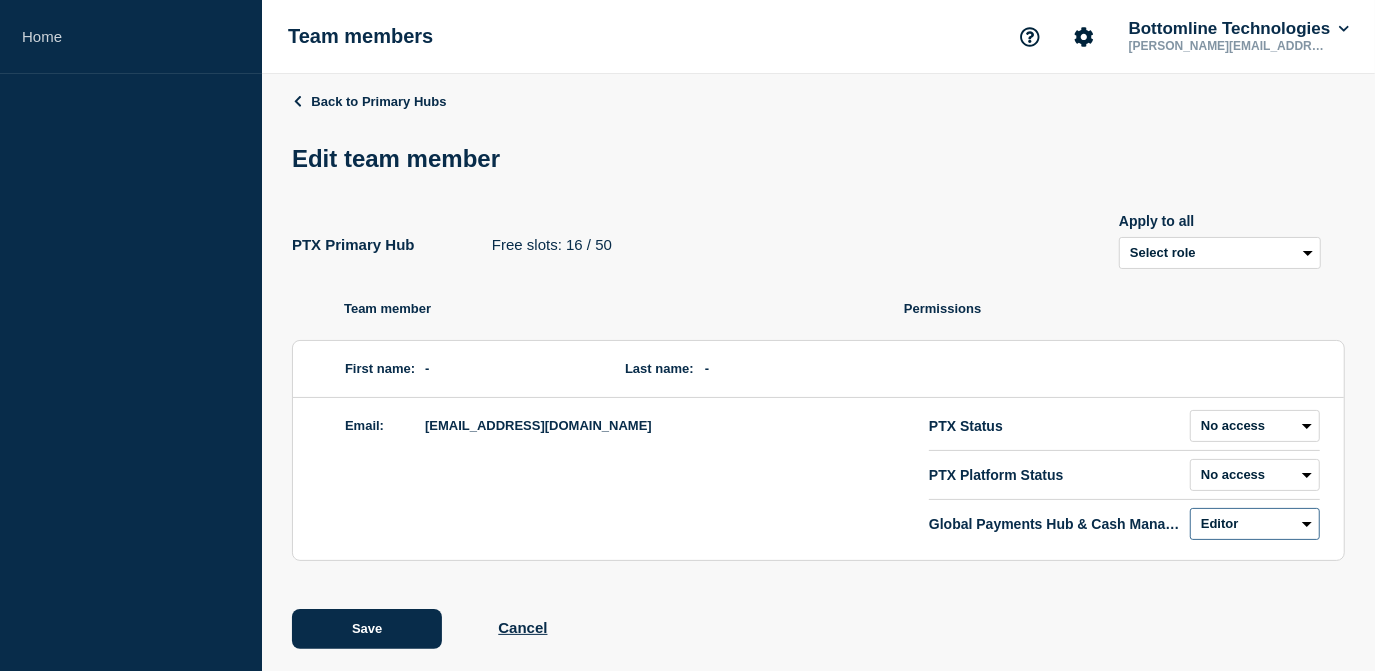 click on "Admin Manager Editor Draft Editor No access" at bounding box center (1255, 524) 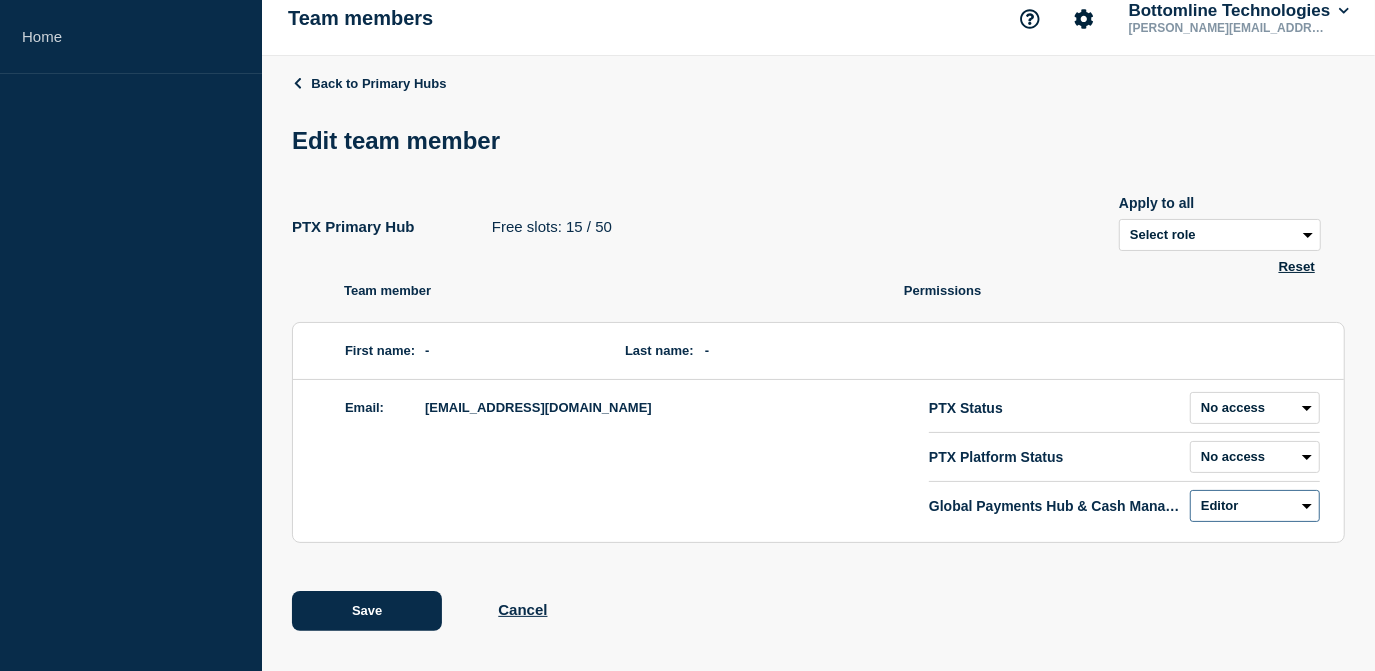 scroll, scrollTop: 29, scrollLeft: 0, axis: vertical 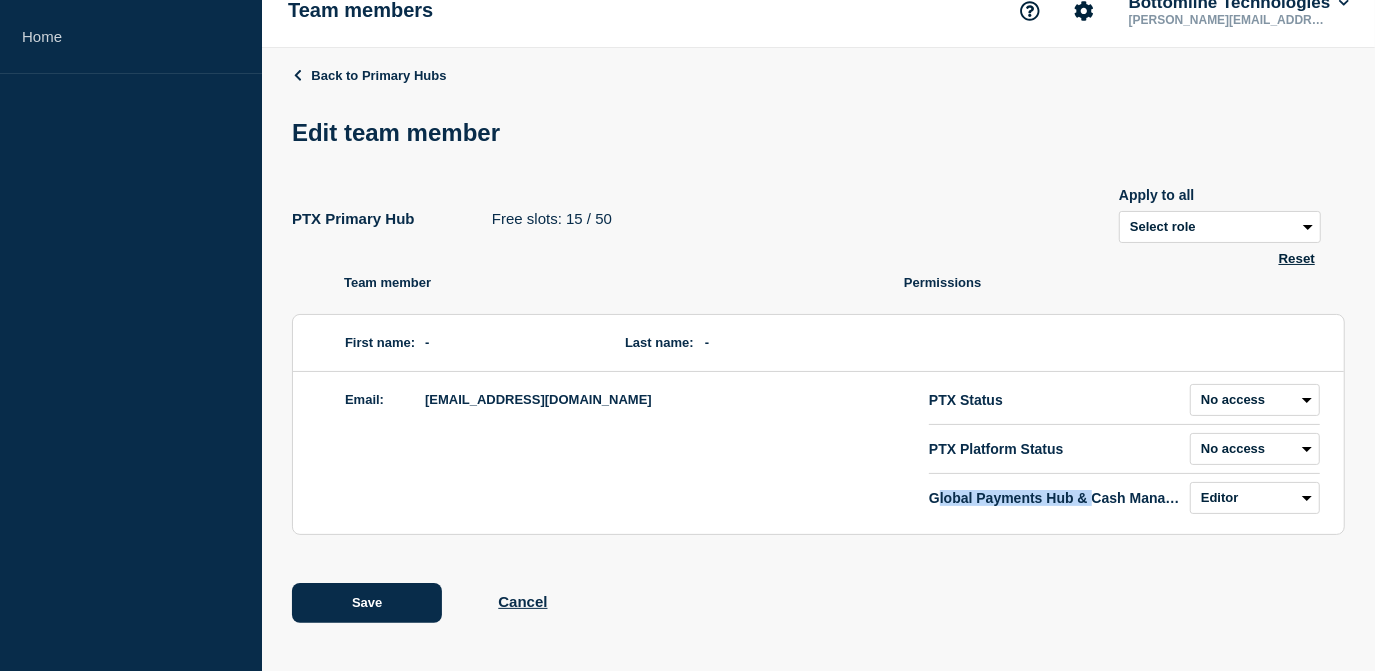 drag, startPoint x: 938, startPoint y: 500, endPoint x: 1123, endPoint y: 513, distance: 185.45619 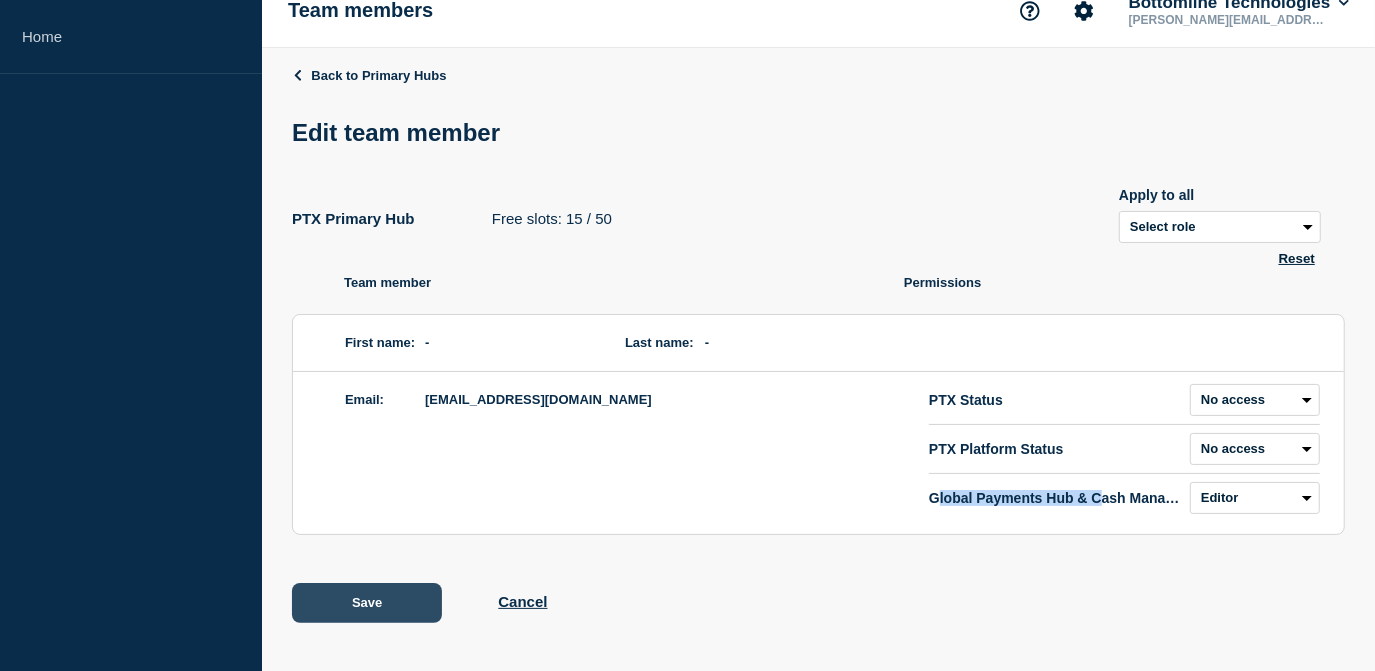 click on "Save" 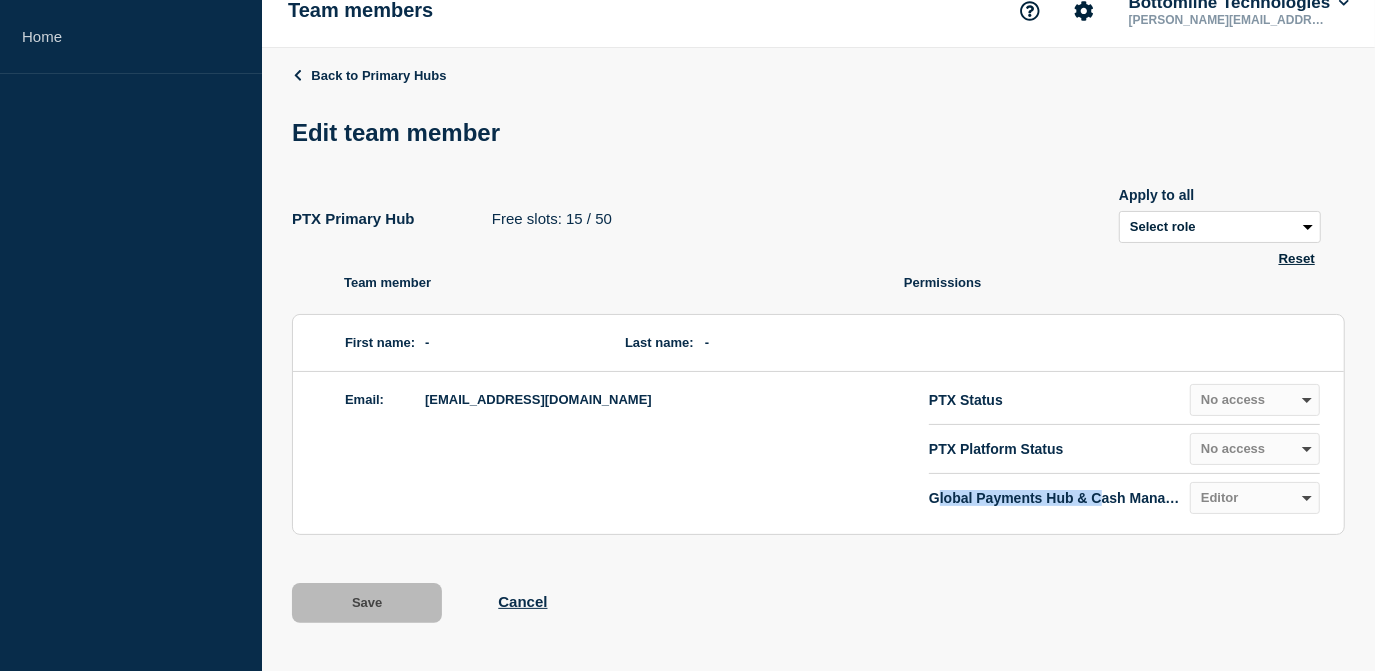 scroll, scrollTop: 0, scrollLeft: 0, axis: both 